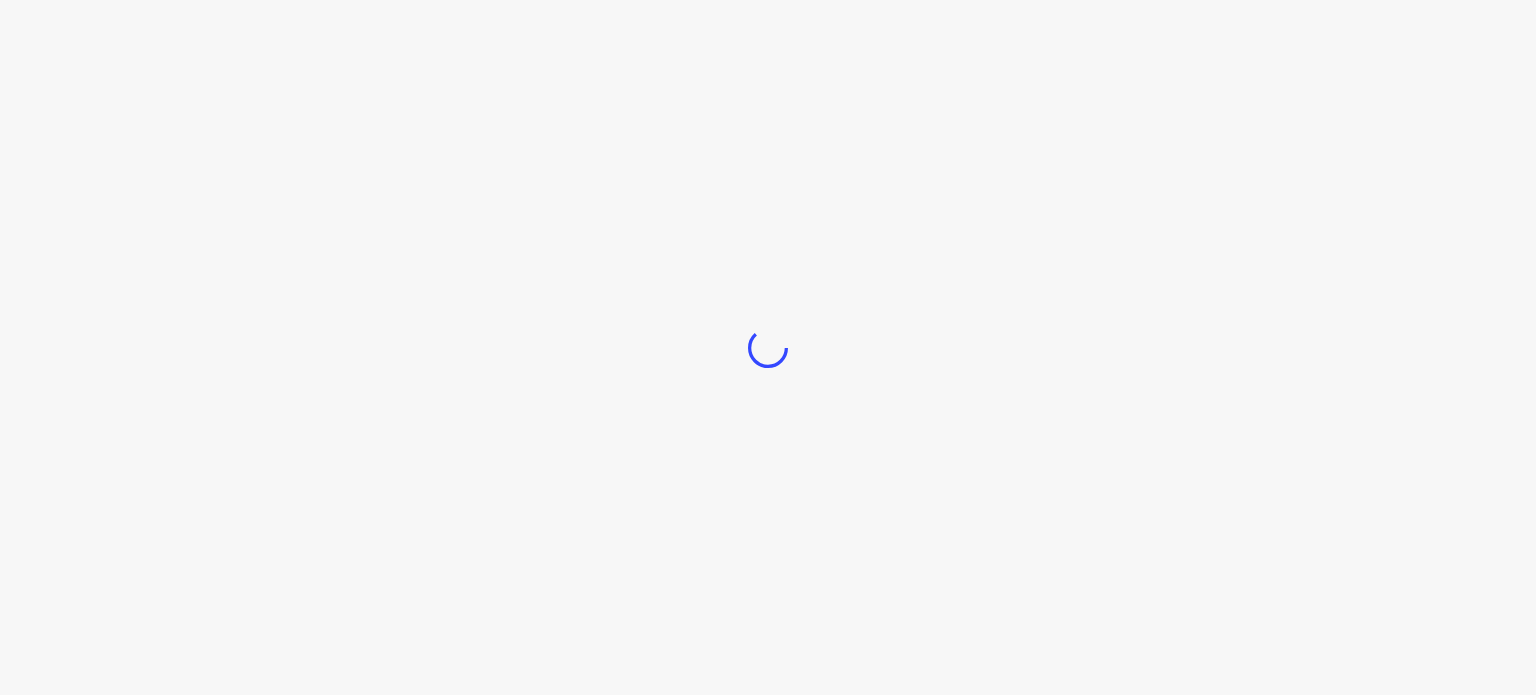 scroll, scrollTop: 0, scrollLeft: 0, axis: both 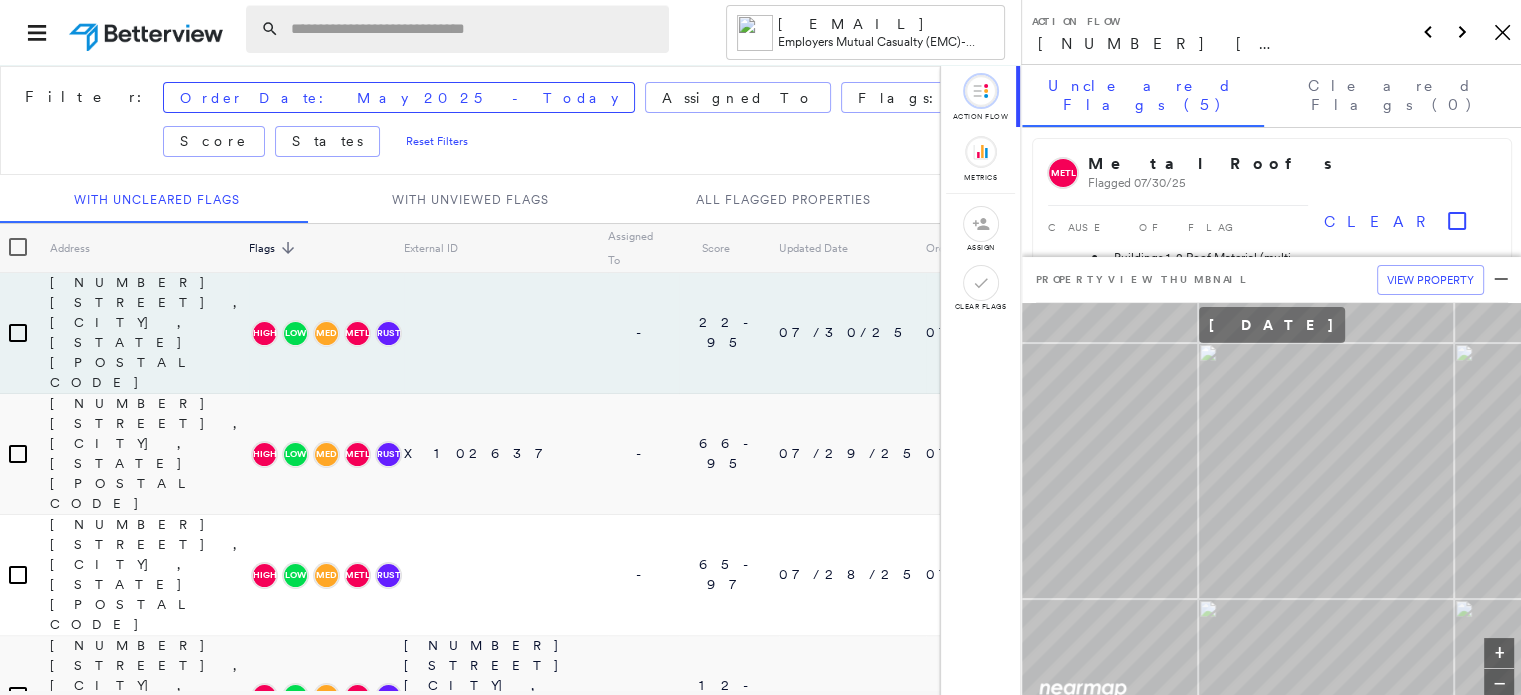 click at bounding box center (474, 29) 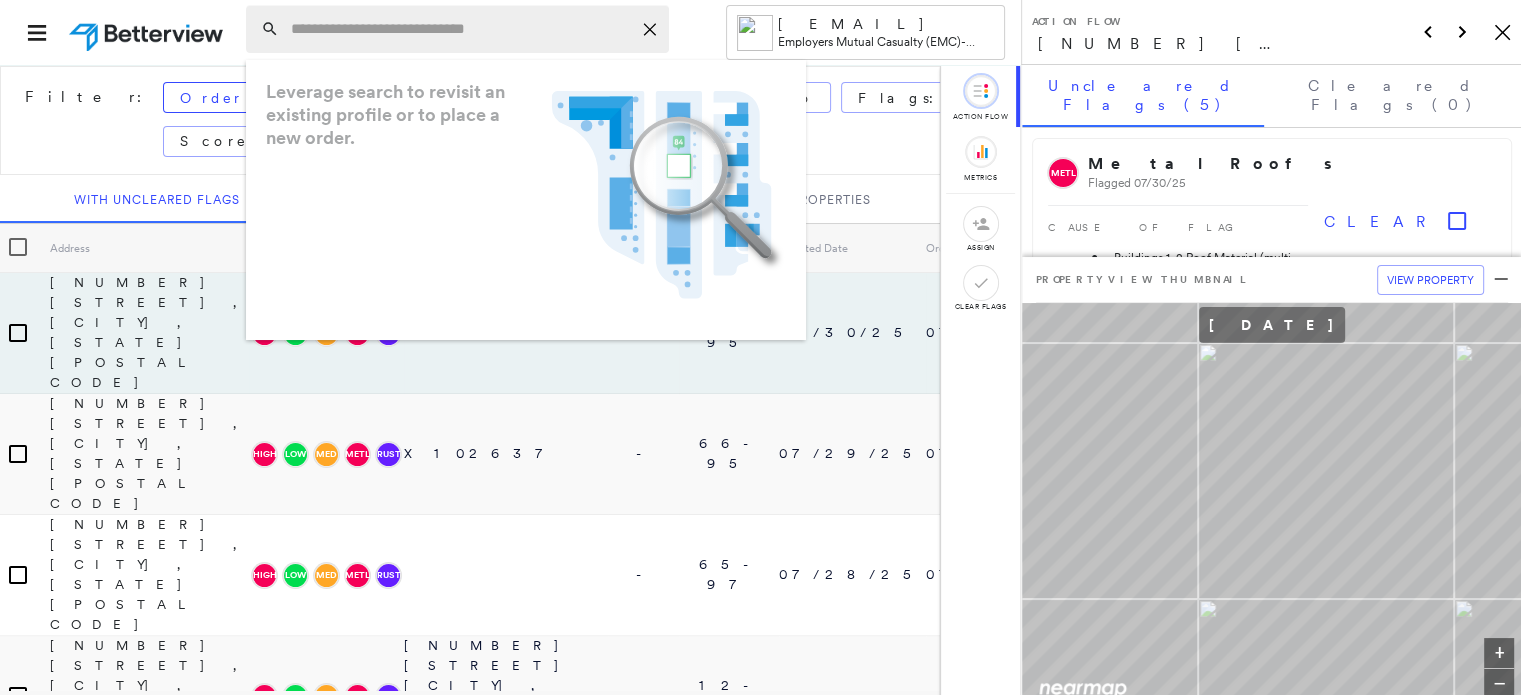 paste on "**********" 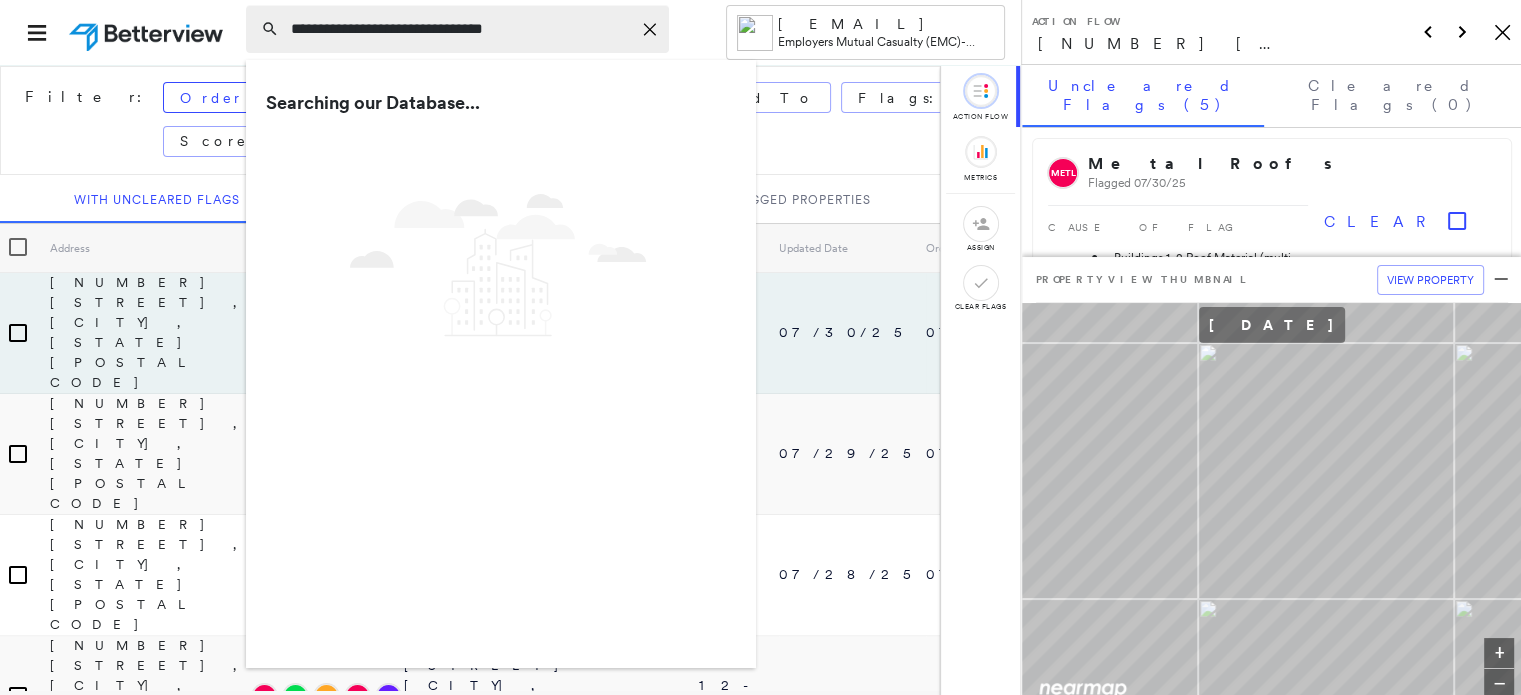 type on "**********" 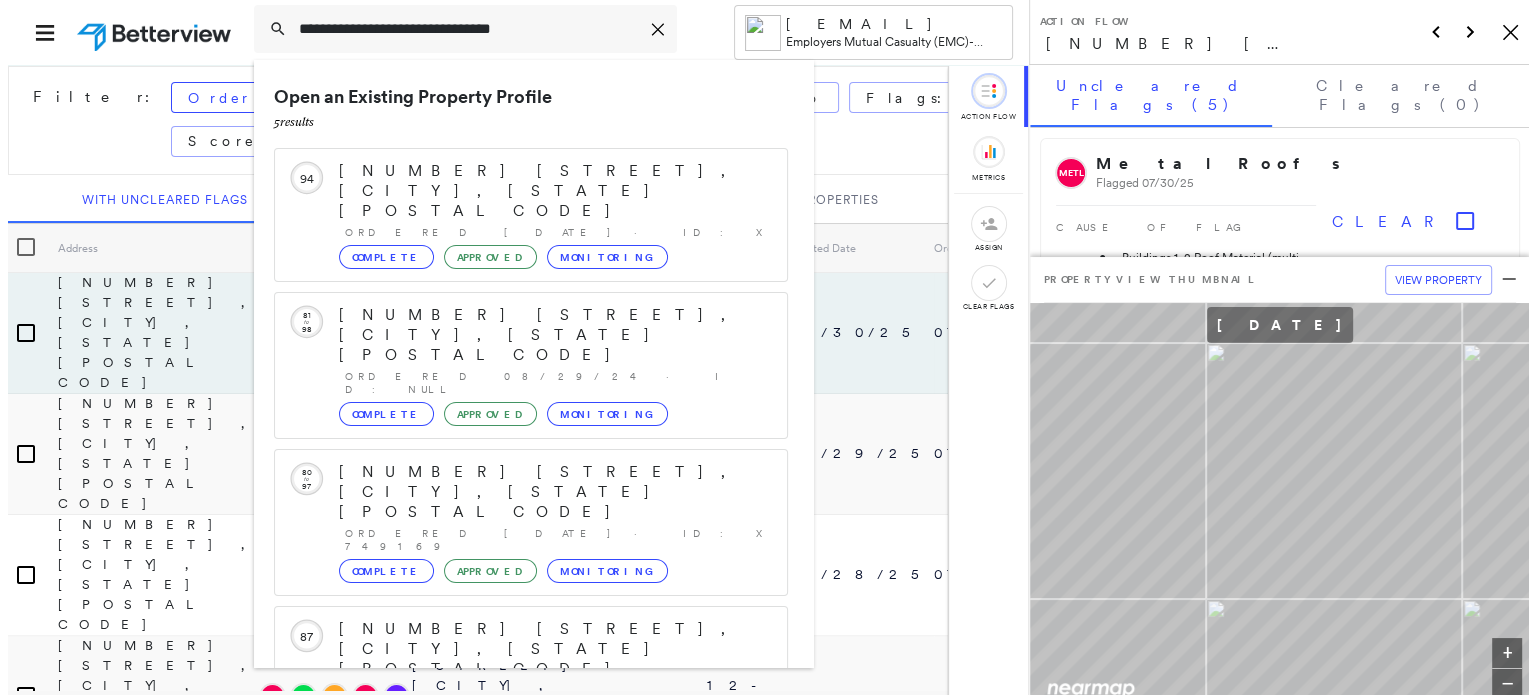 scroll, scrollTop: 201, scrollLeft: 0, axis: vertical 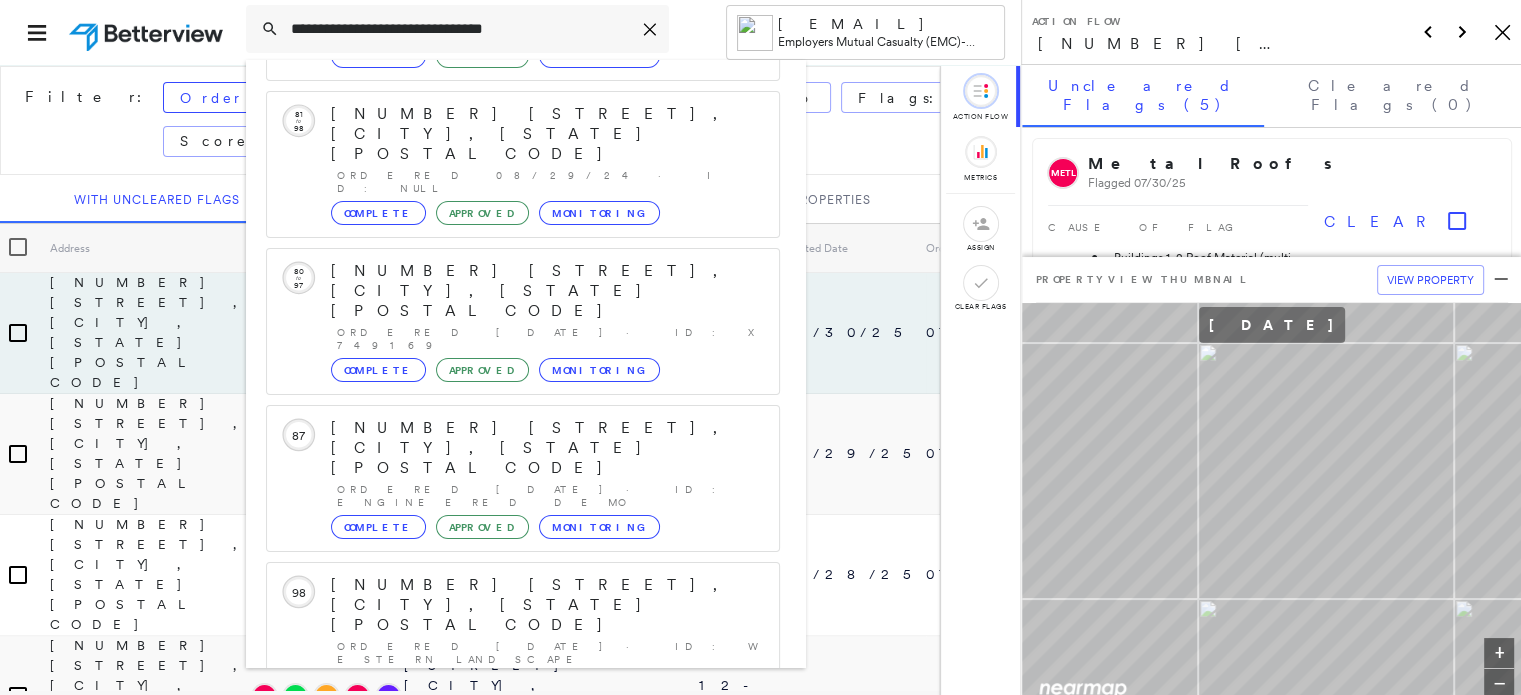 click on "[NUMBER] [STREET], [CITY], [STATE] [POSTAL CODE], [COUNTRY]" at bounding box center (501, 845) 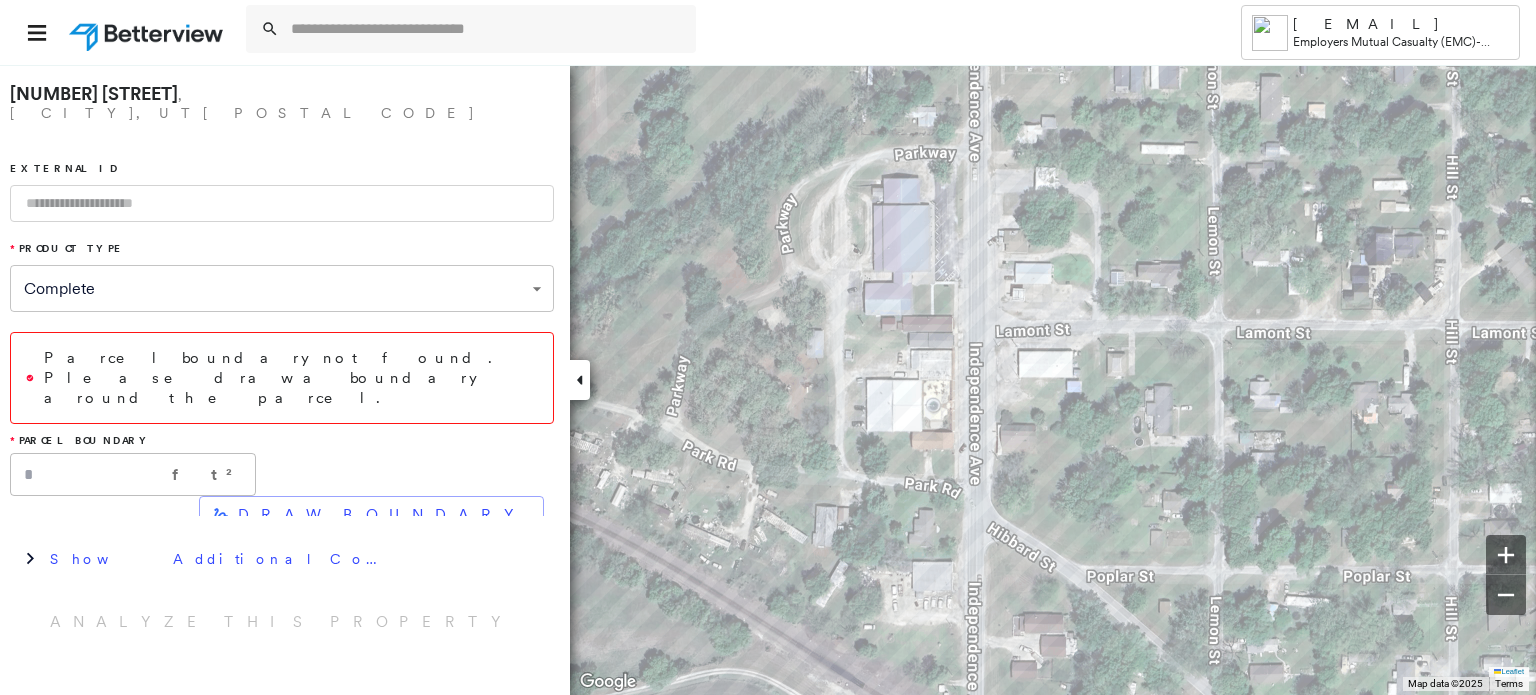 click on "Parcel boundary not found. Please draw a boundary around the parcel. * Parcel Boundary * ft² ​ DRAW BOUNDARY" at bounding box center [282, 414] 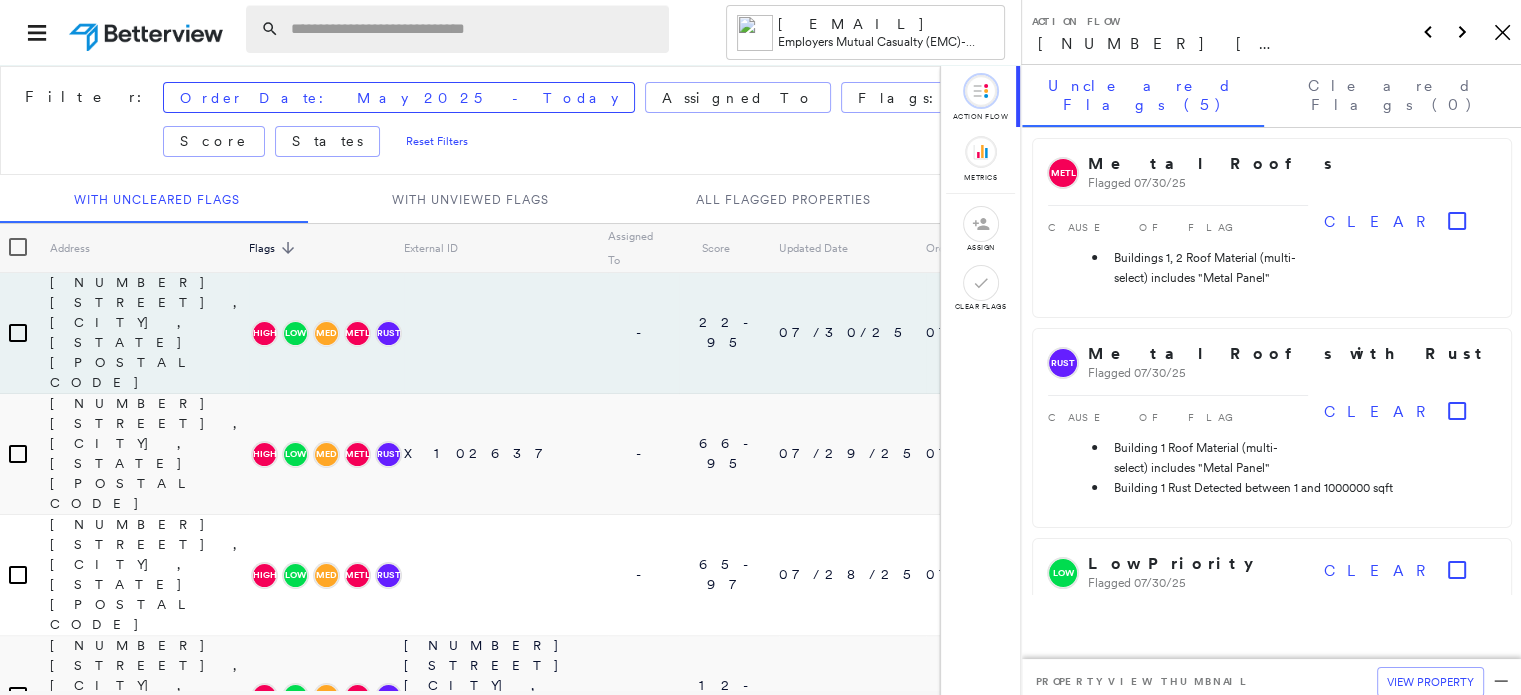 click at bounding box center (474, 29) 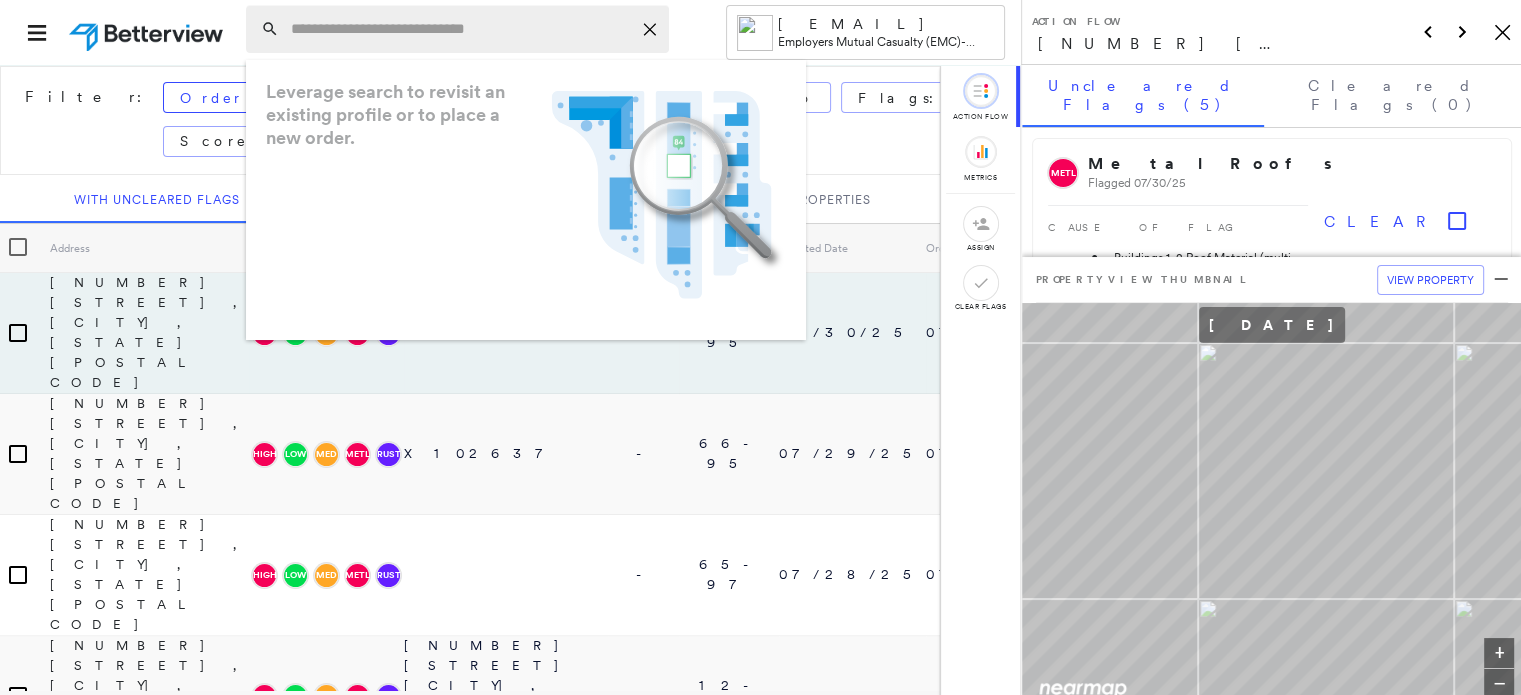 paste on "**********" 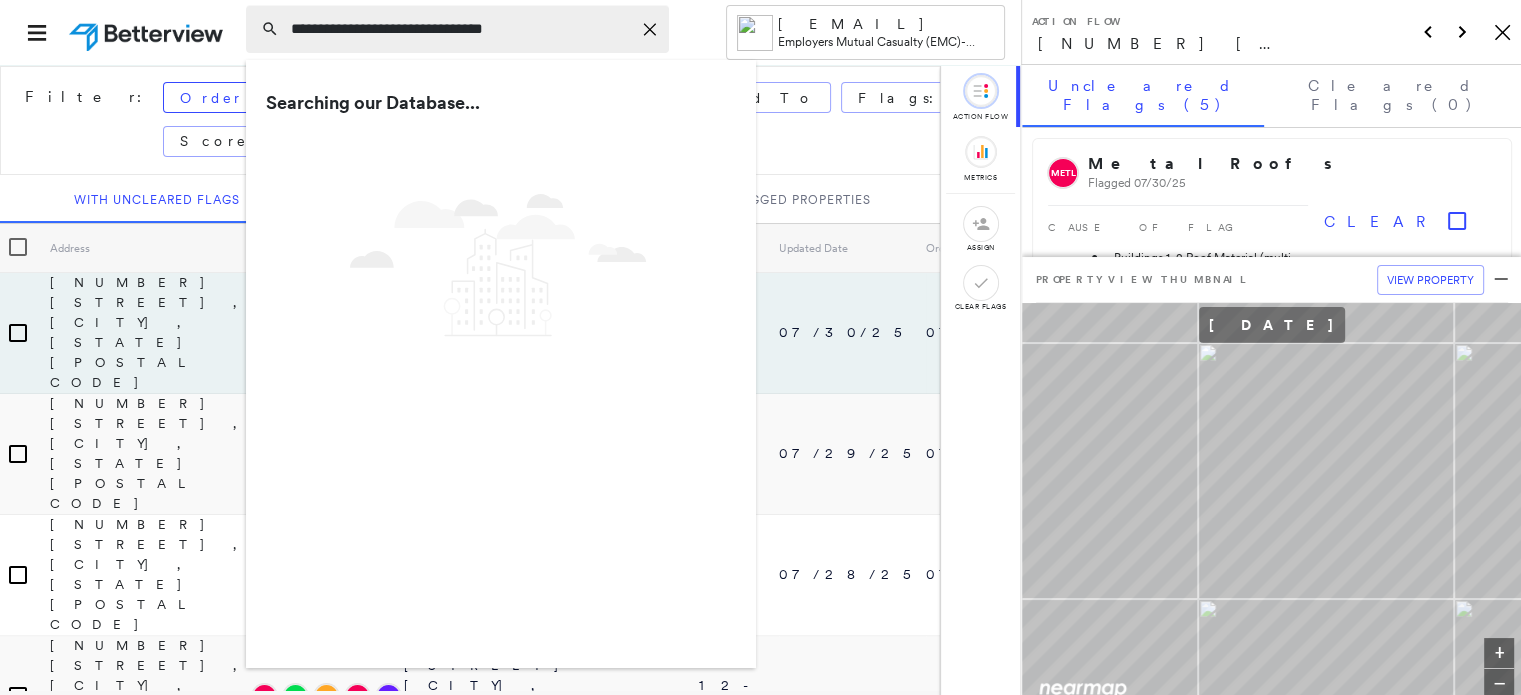 type on "**********" 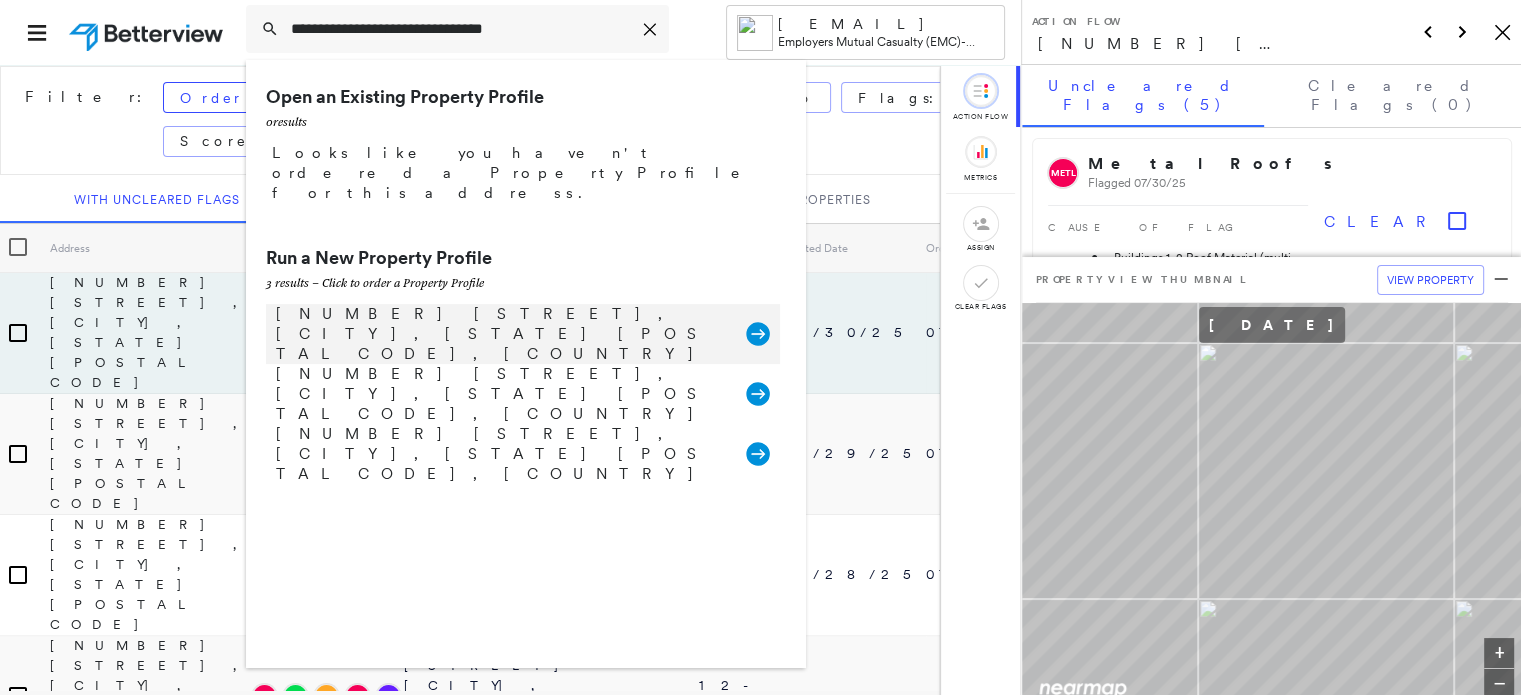 click on "[NUMBER] [STREET], [CITY], [STATE] [POSTAL CODE], [COUNTRY]" at bounding box center (501, 334) 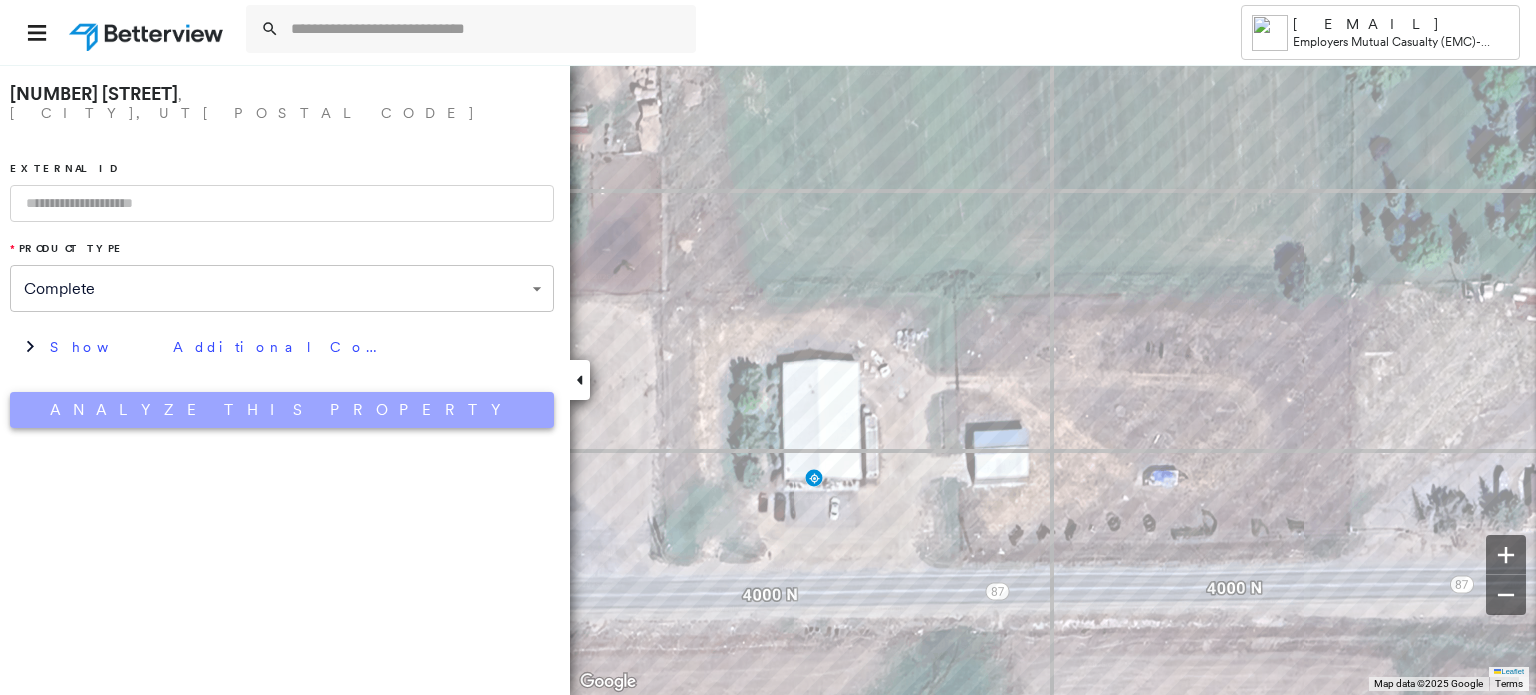 click on "Analyze This Property" at bounding box center [282, 410] 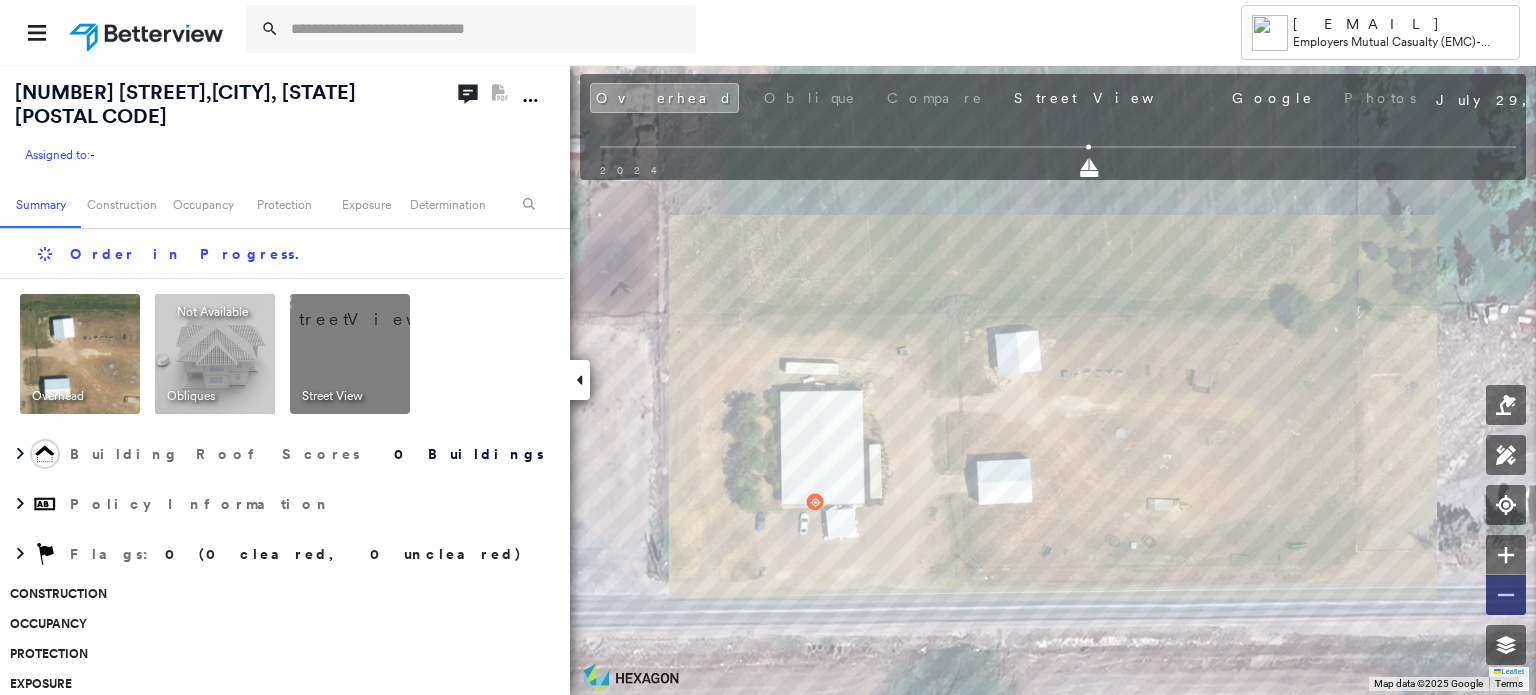 click 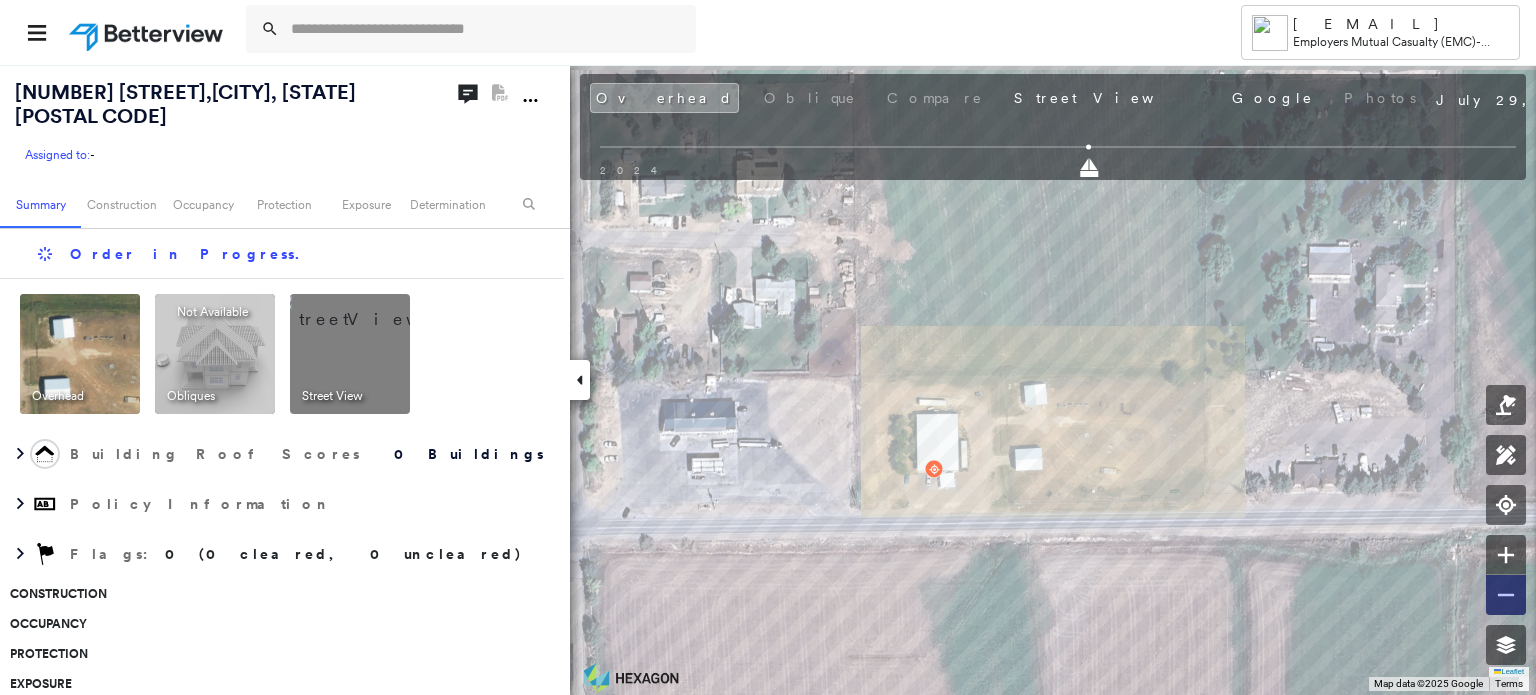 click 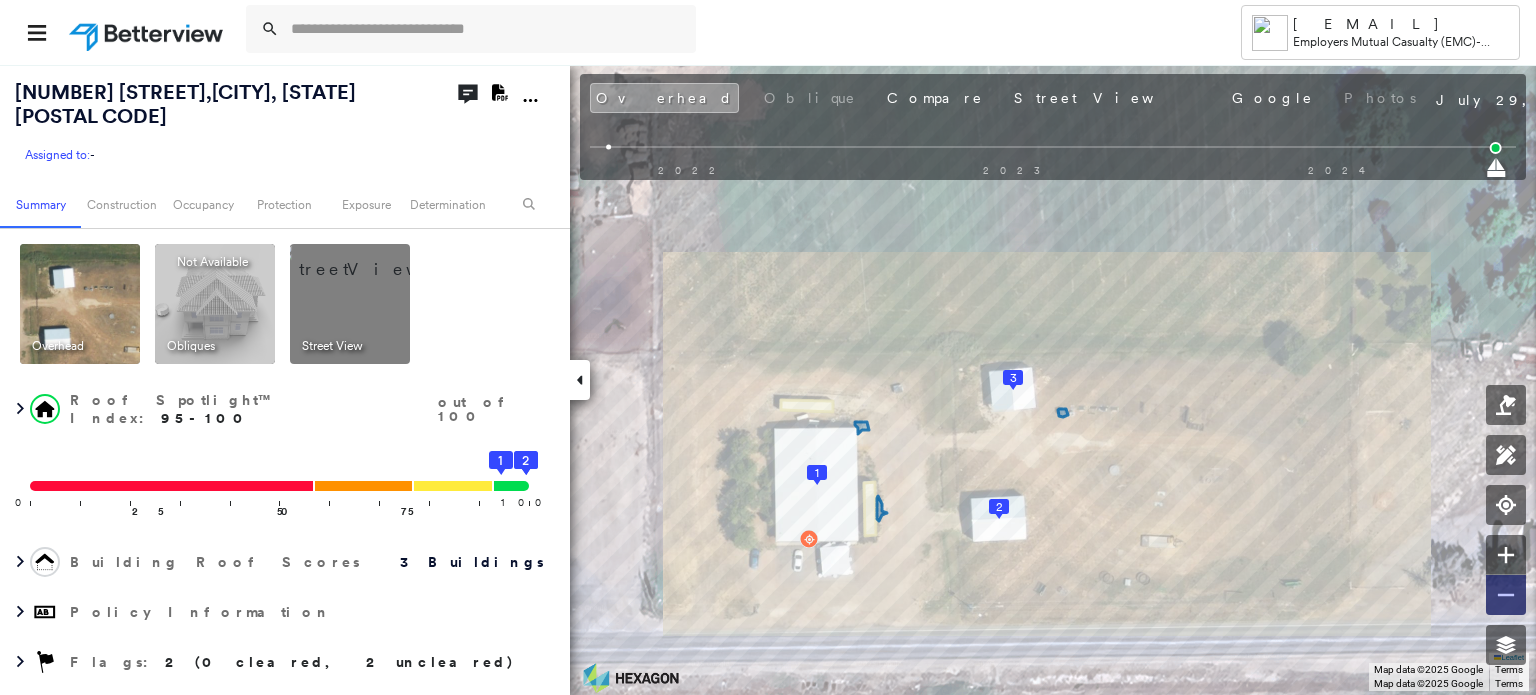 click 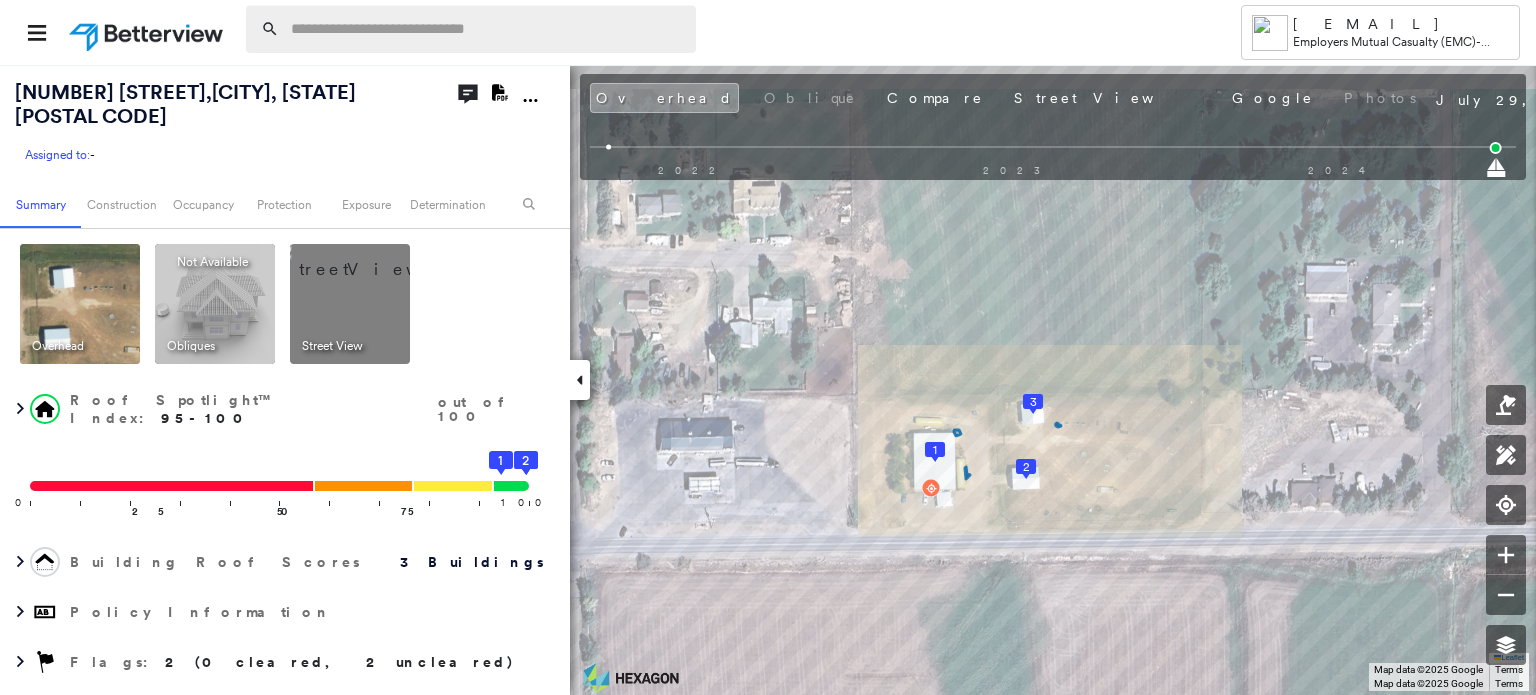 click at bounding box center (487, 29) 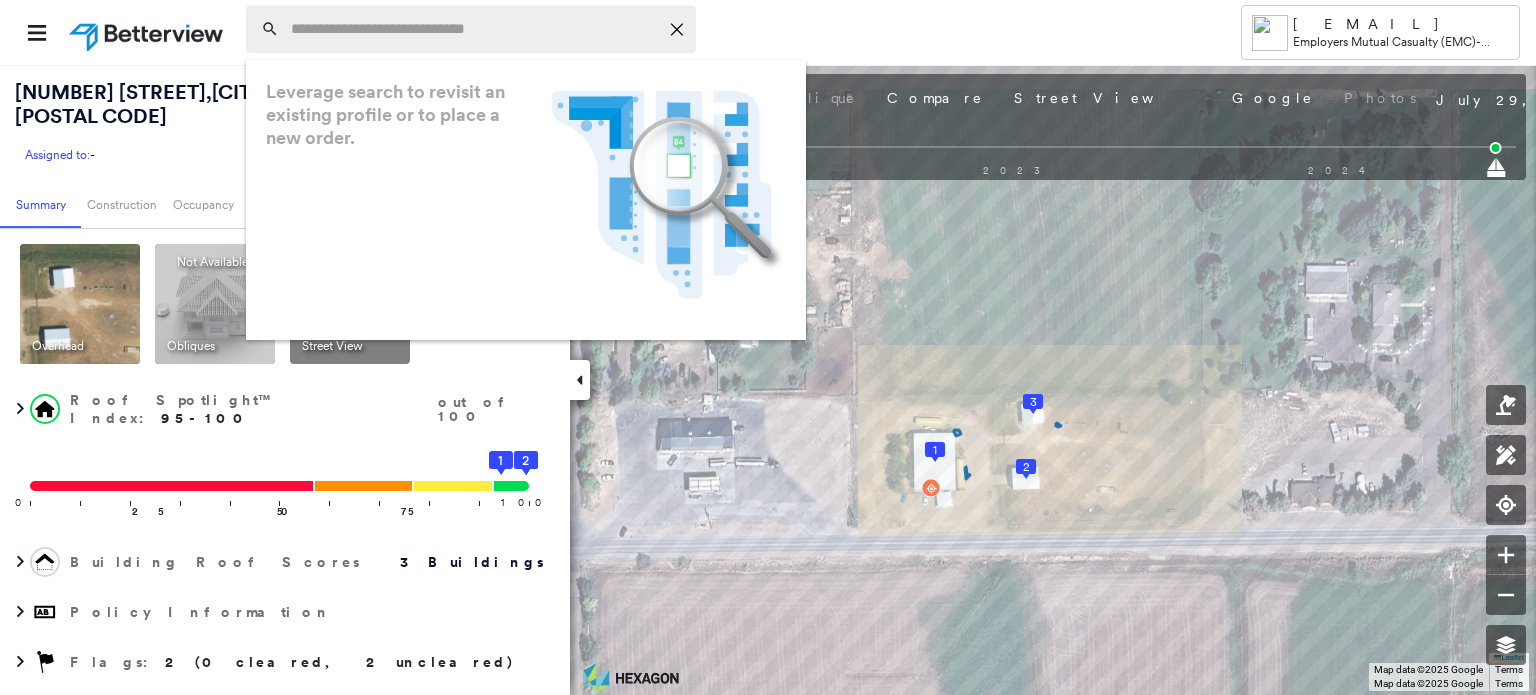 paste on "**********" 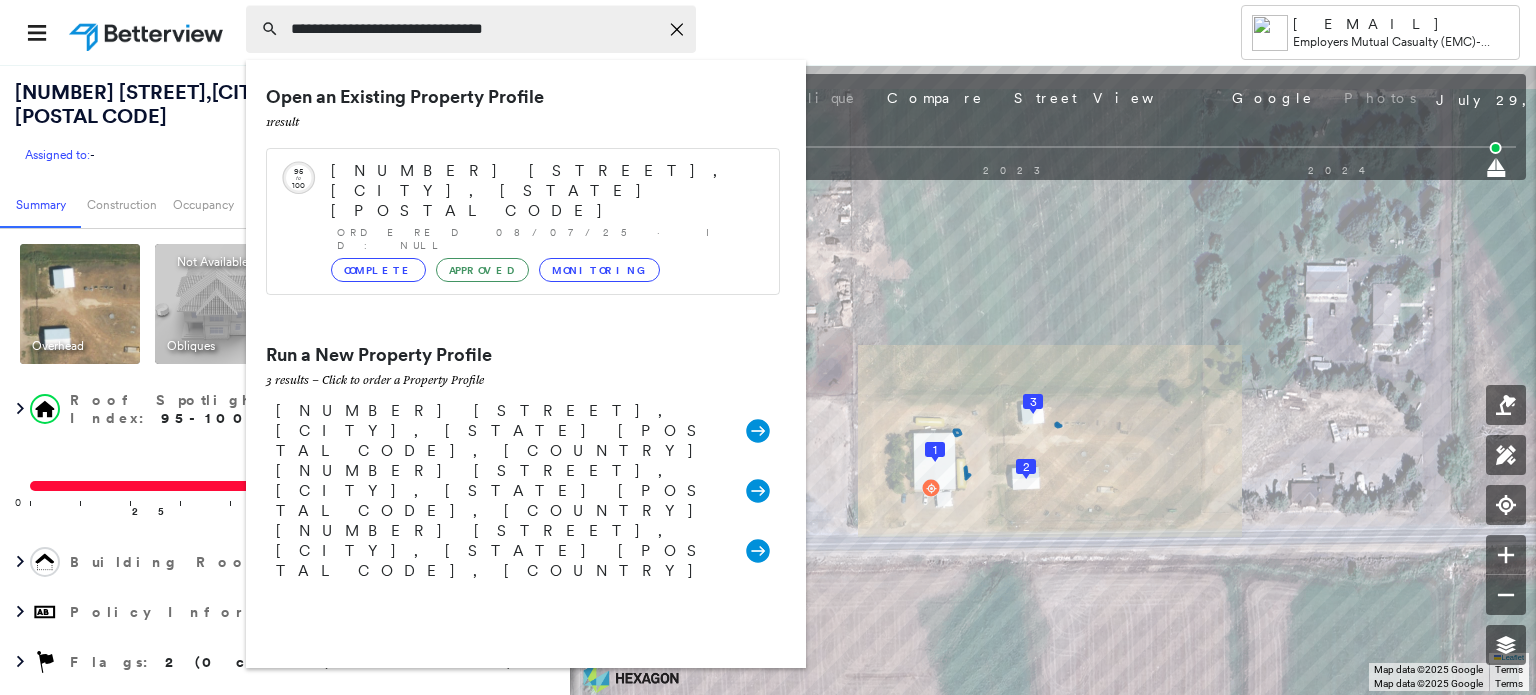 click on "**********" at bounding box center (474, 29) 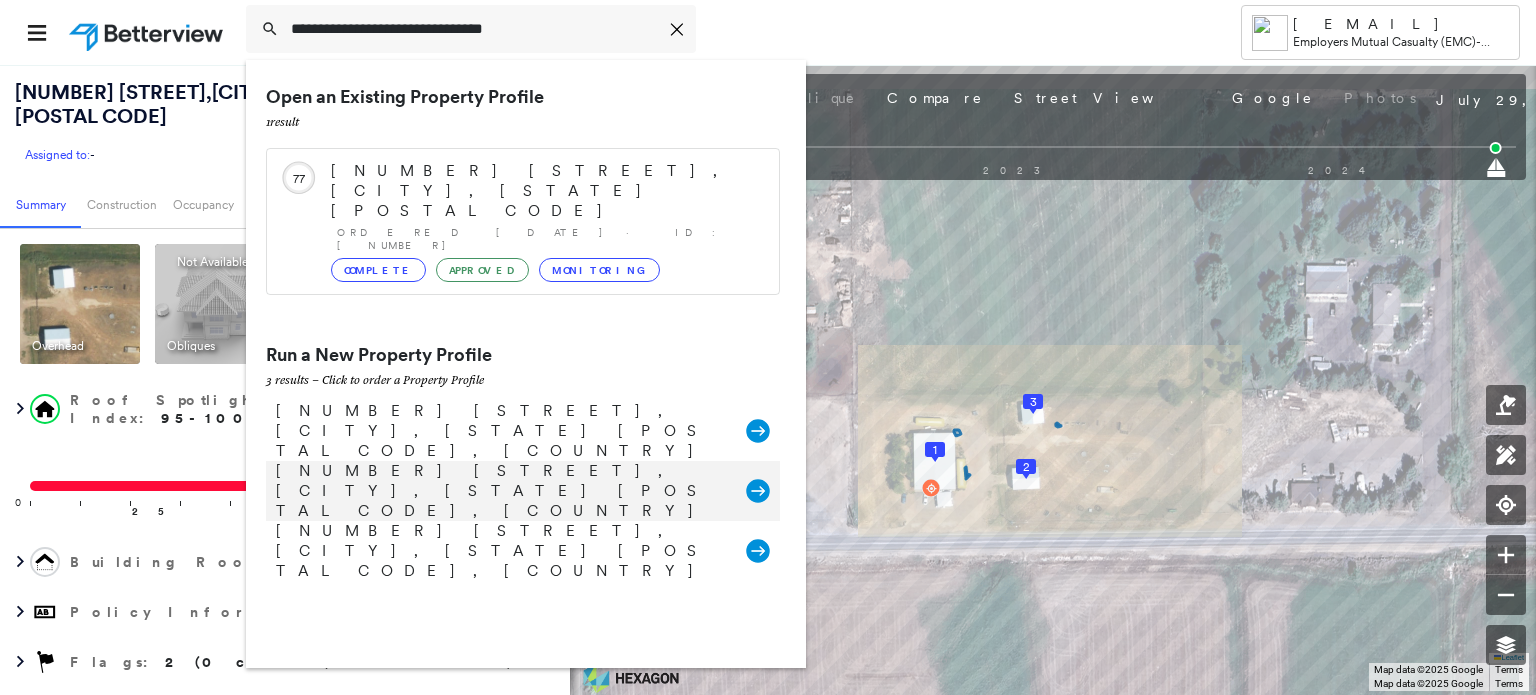 type on "**********" 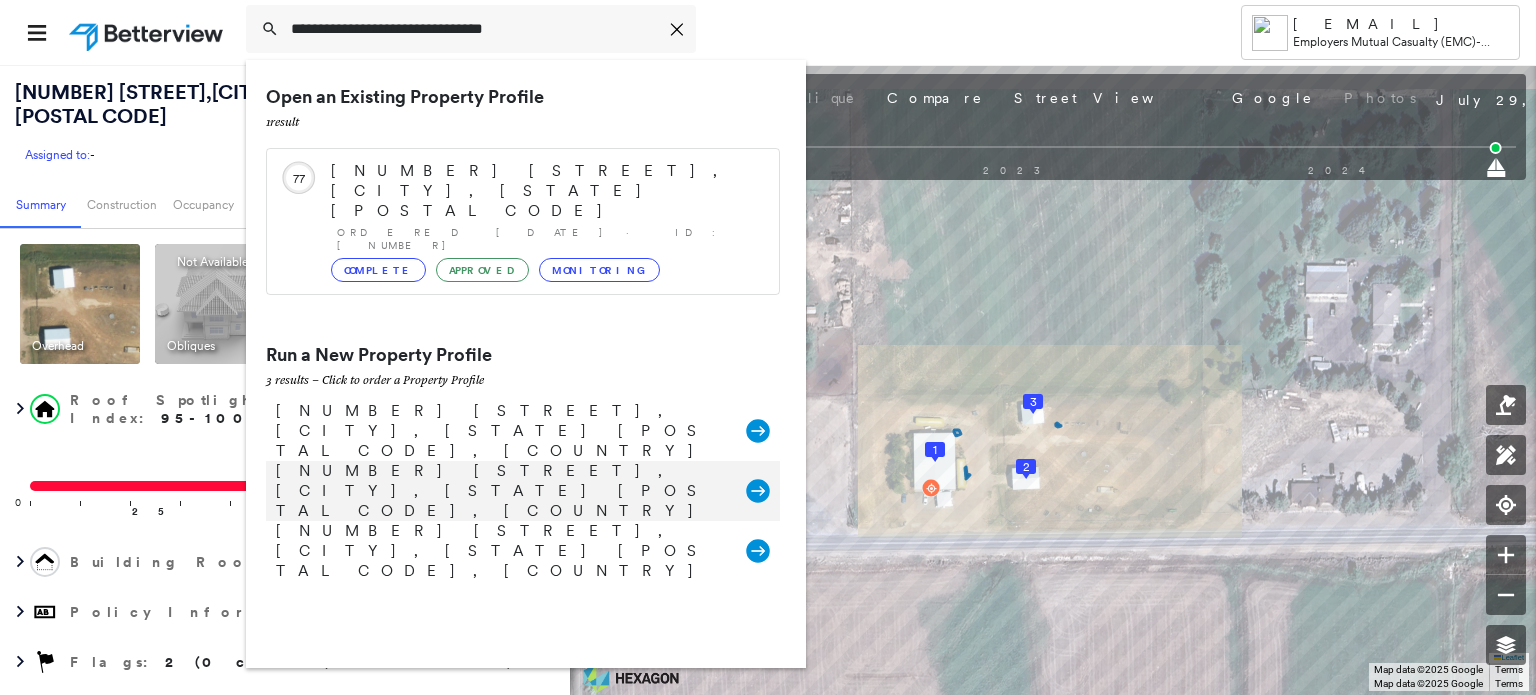 click on "[NUMBER] [STREET], [CITY], [STATE] [POSTAL CODE], [COUNTRY]" at bounding box center (501, 491) 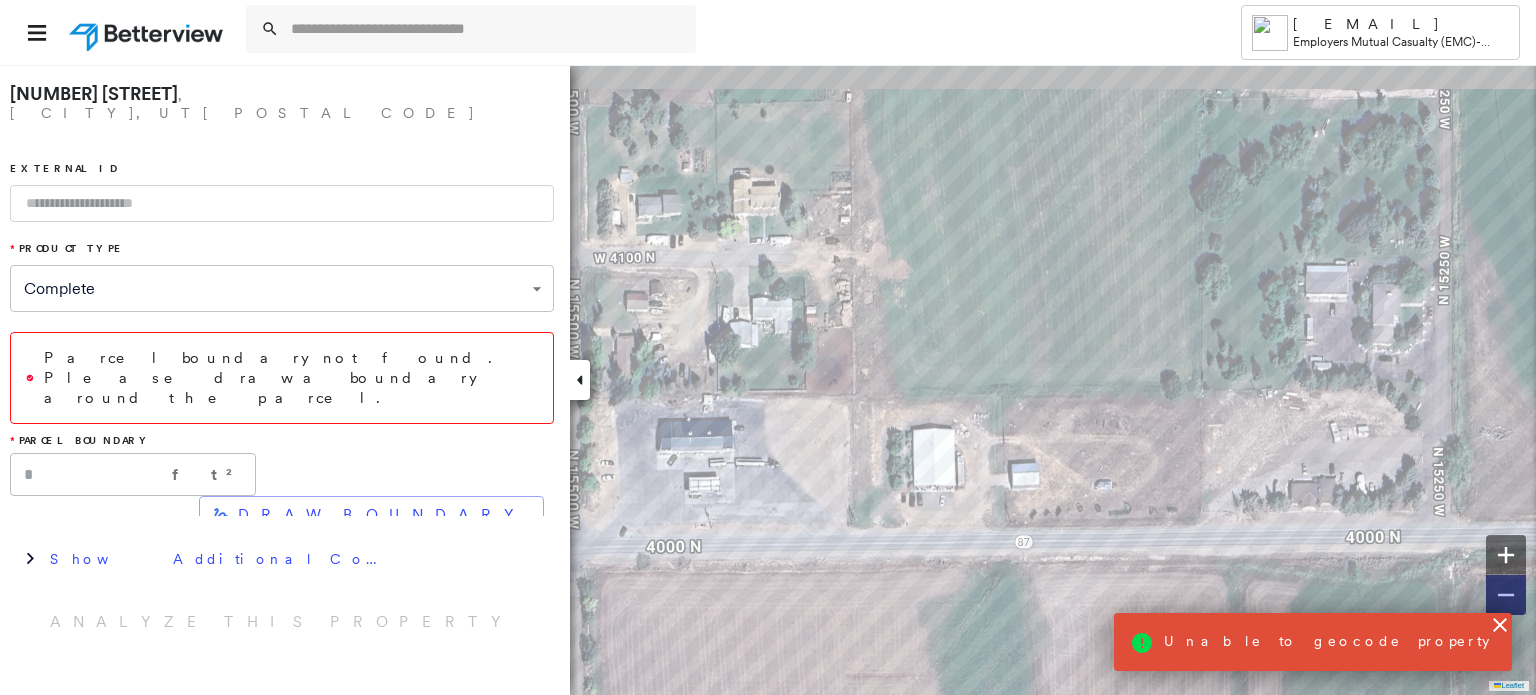 click 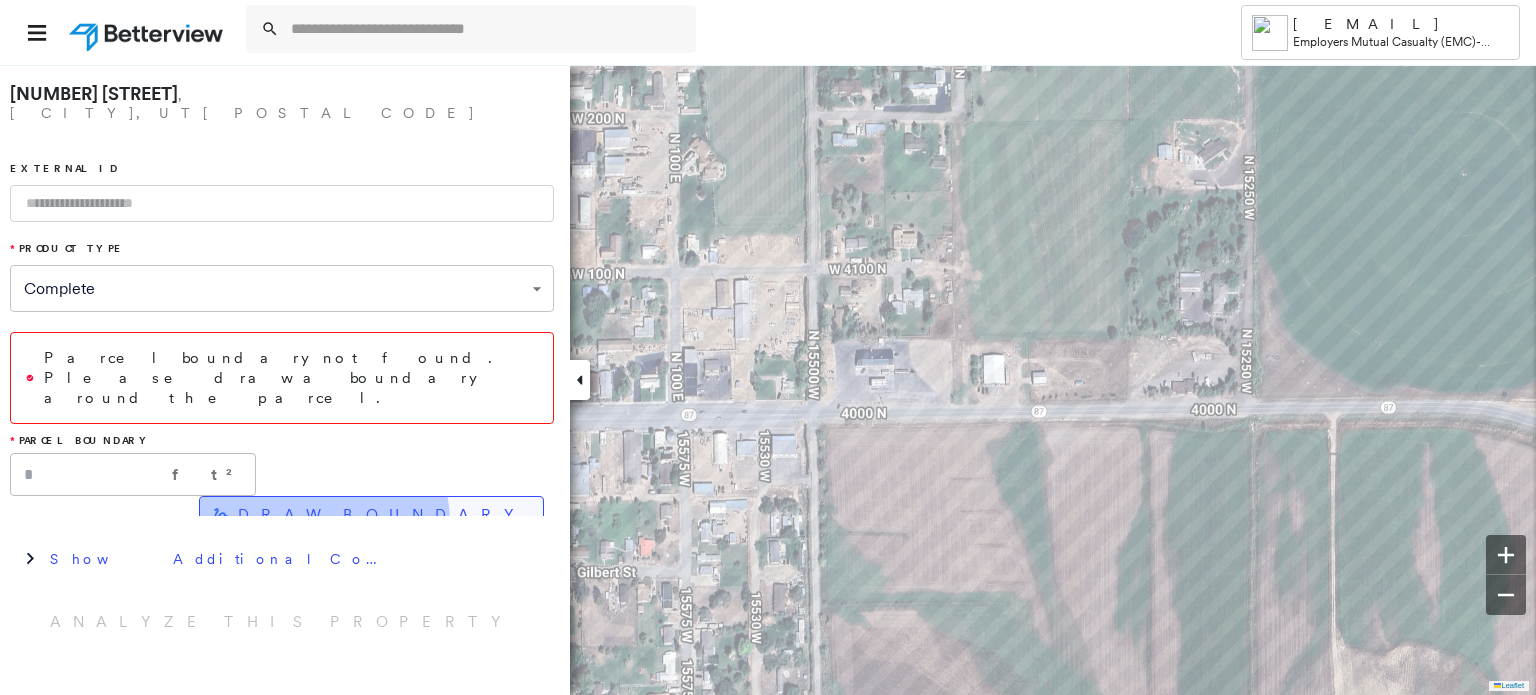 click on "DRAW BOUNDARY" at bounding box center (382, 515) 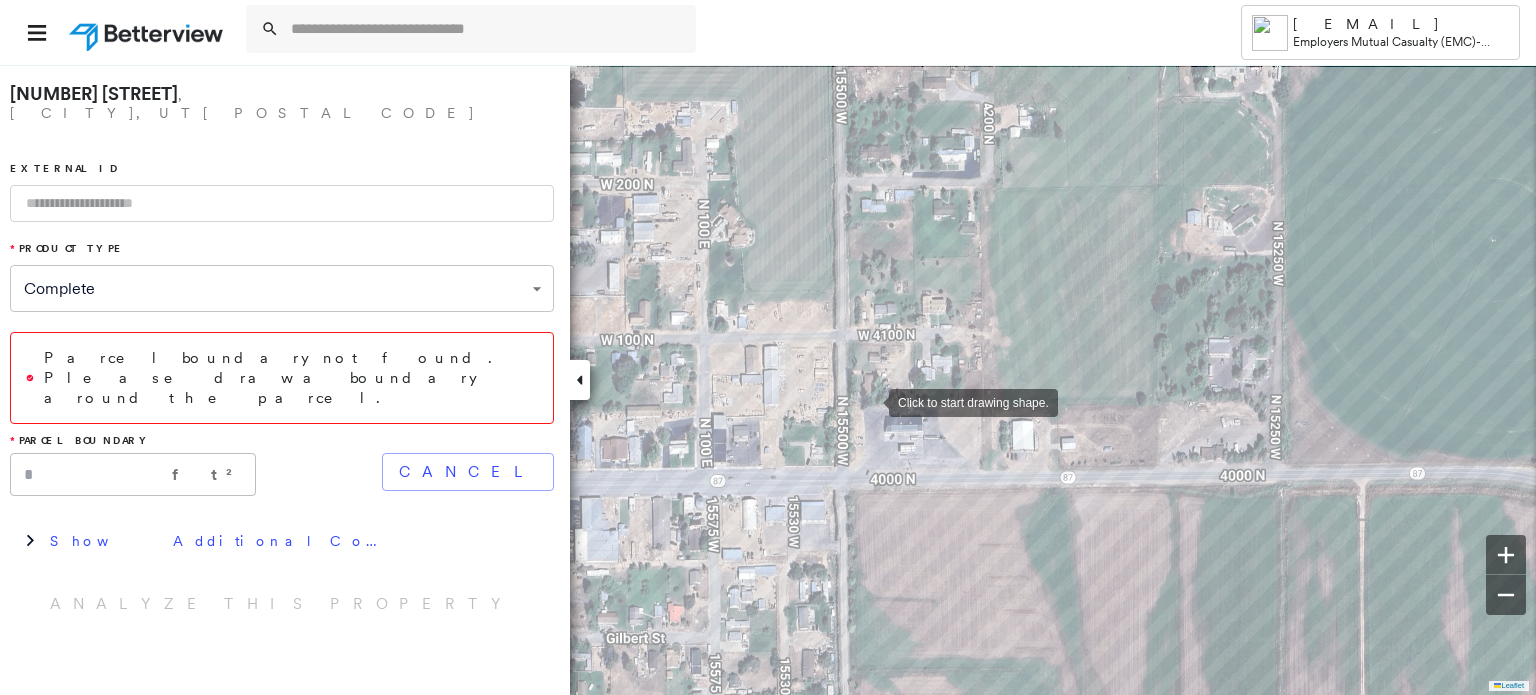 drag, startPoint x: 840, startPoint y: 334, endPoint x: 869, endPoint y: 401, distance: 73.00685 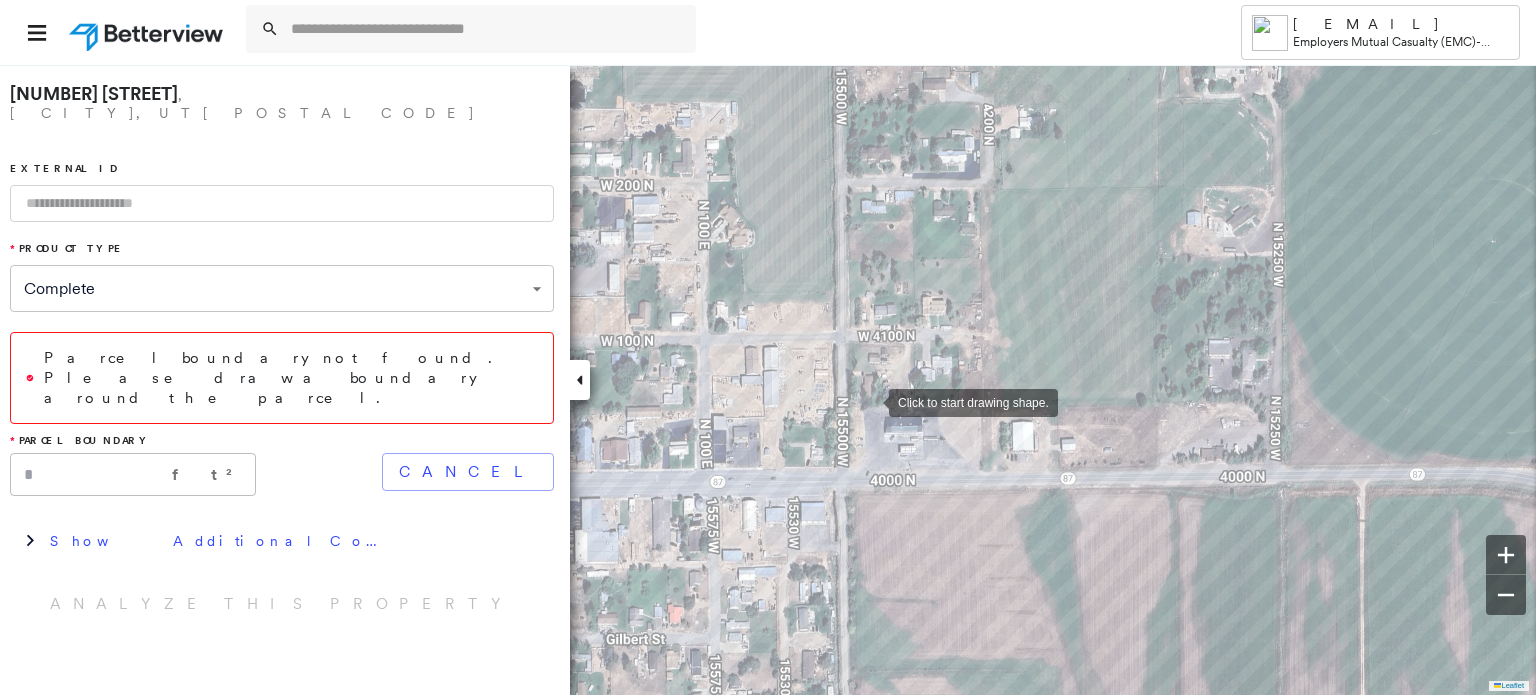 click at bounding box center [869, 401] 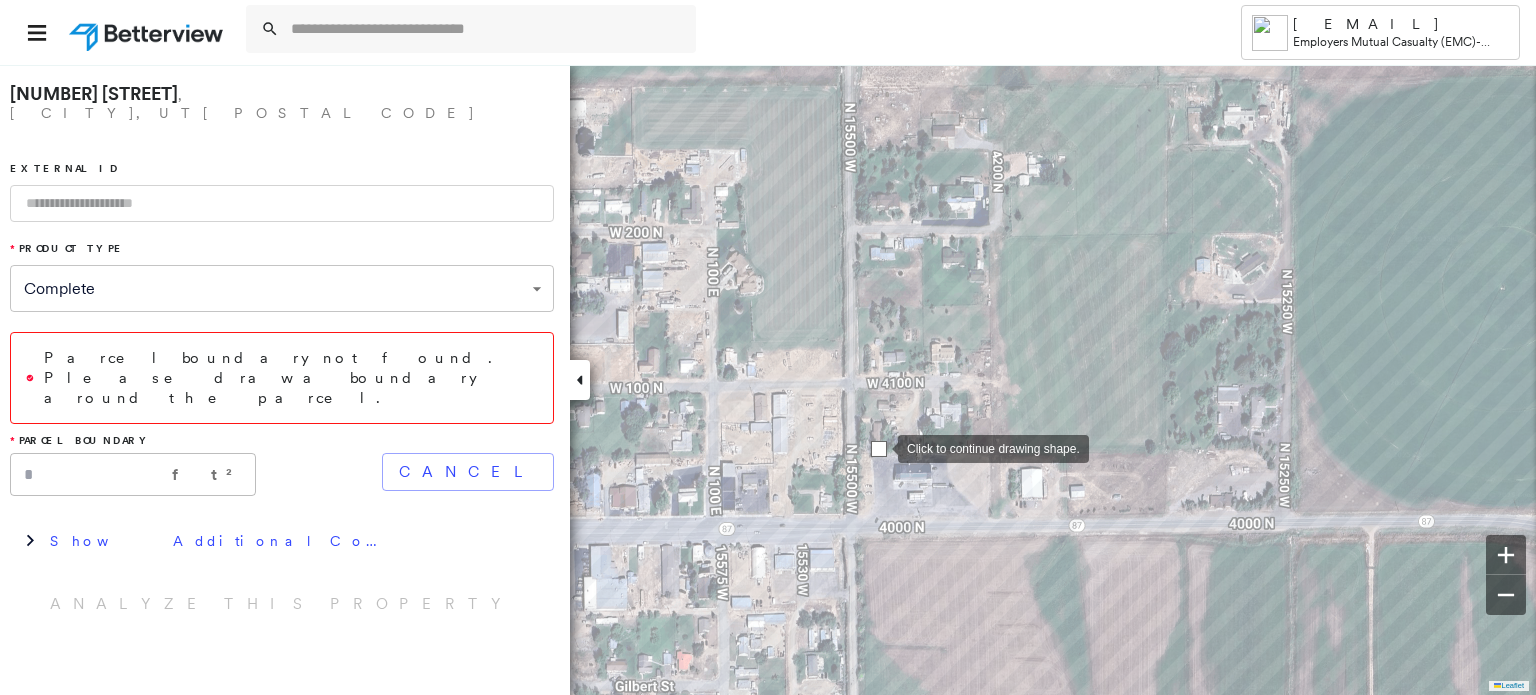 drag, startPoint x: 869, startPoint y: 401, endPoint x: 878, endPoint y: 448, distance: 47.853943 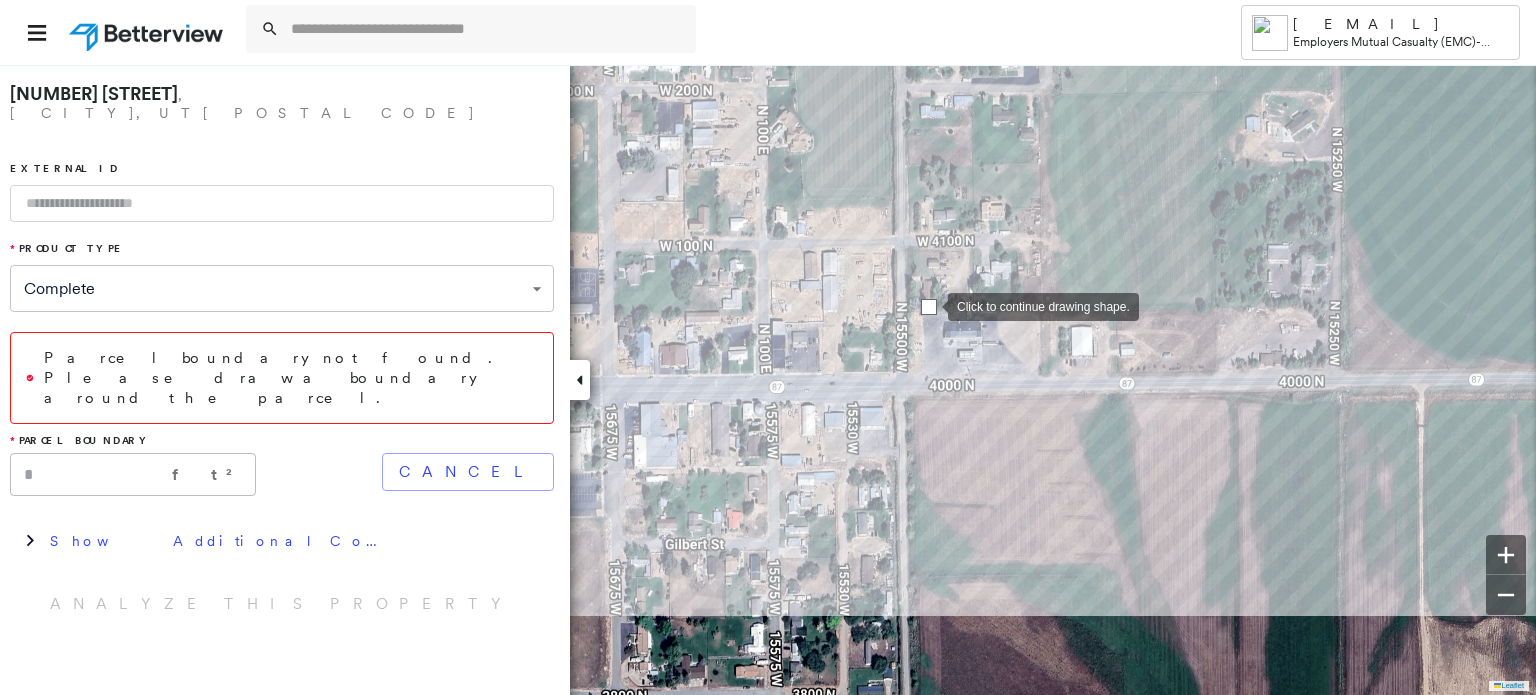 drag, startPoint x: 878, startPoint y: 448, endPoint x: 928, endPoint y: 306, distance: 150.54567 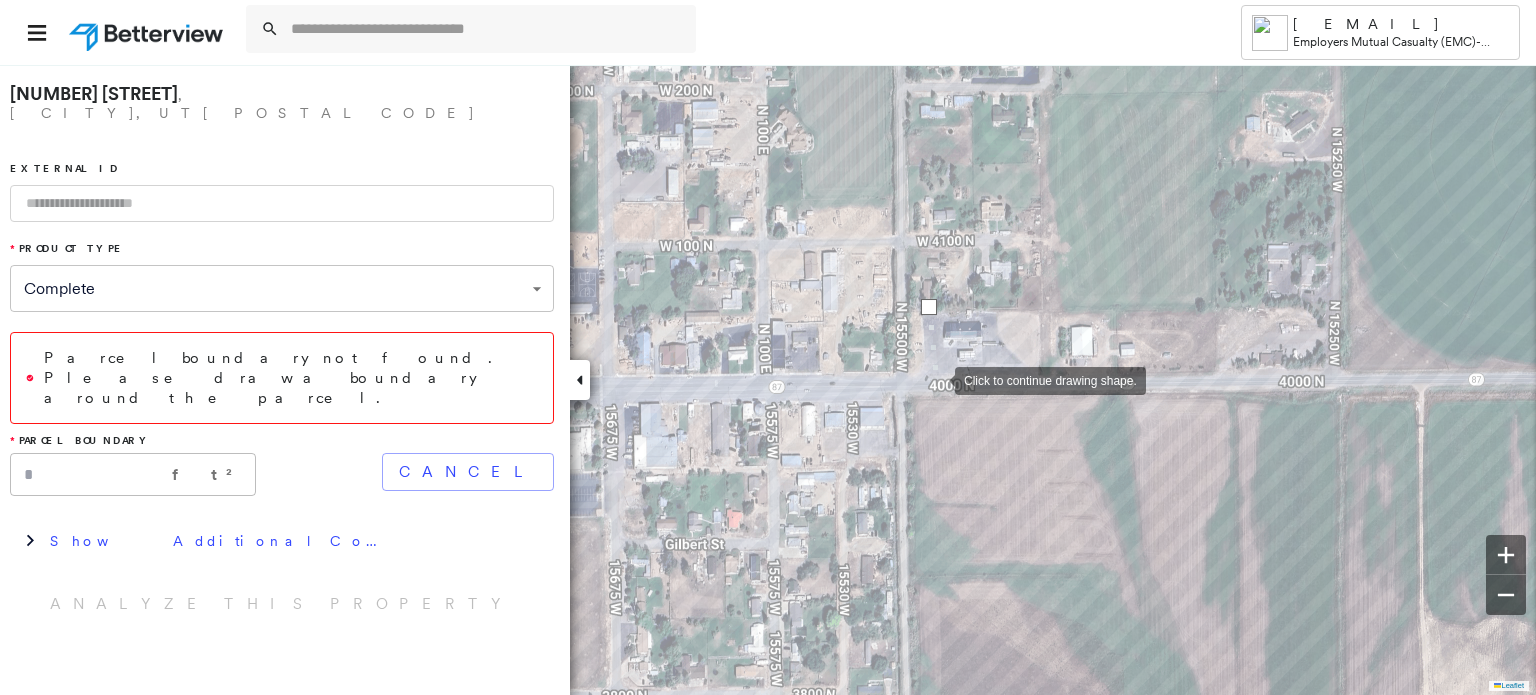 click at bounding box center (935, 379) 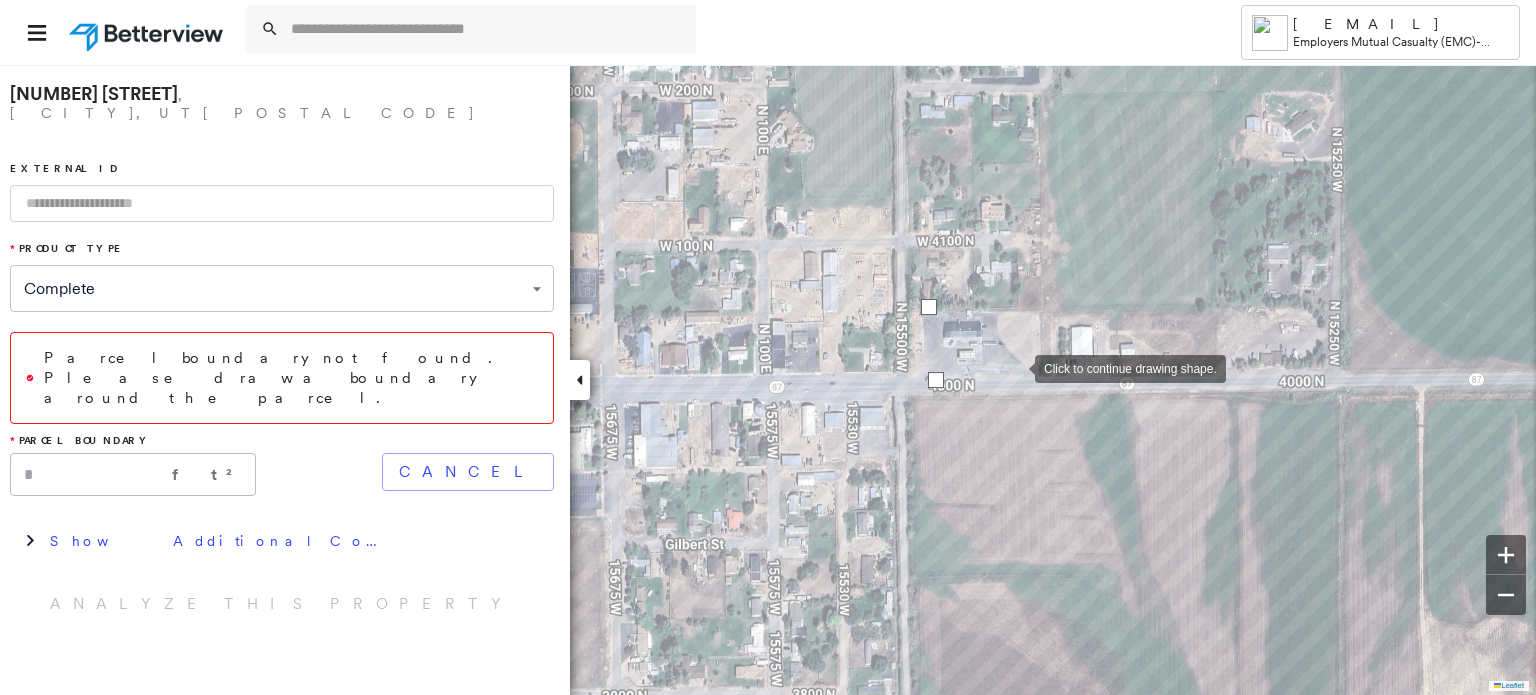 click at bounding box center [1015, 367] 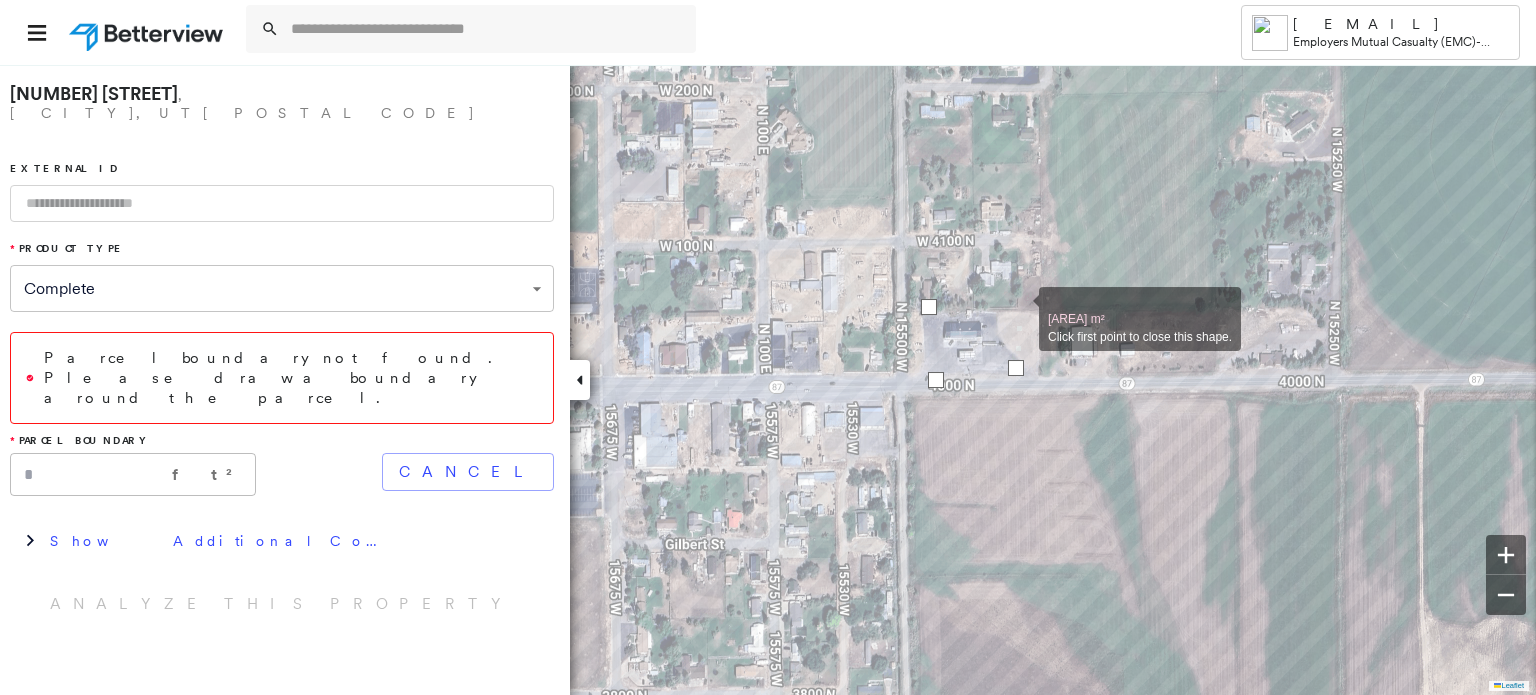 click at bounding box center (1019, 308) 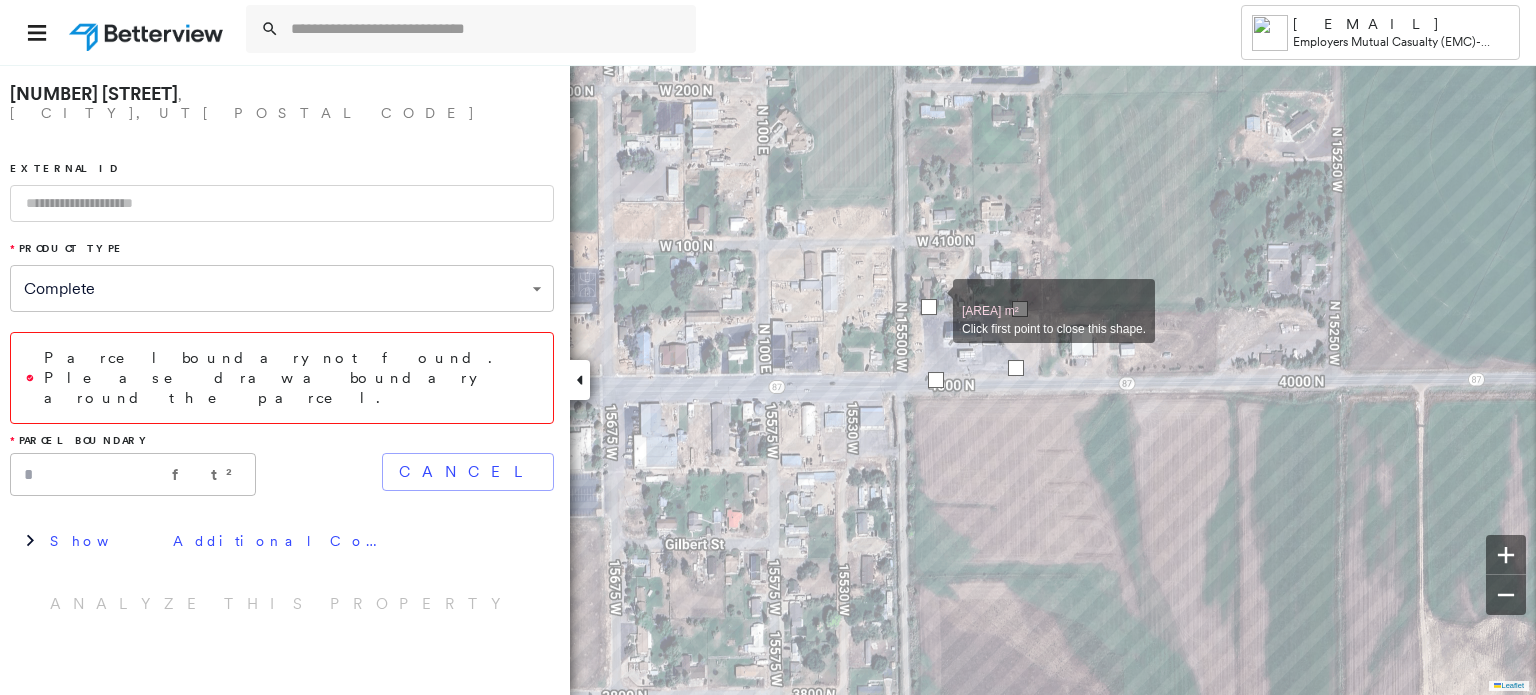 click at bounding box center [929, 307] 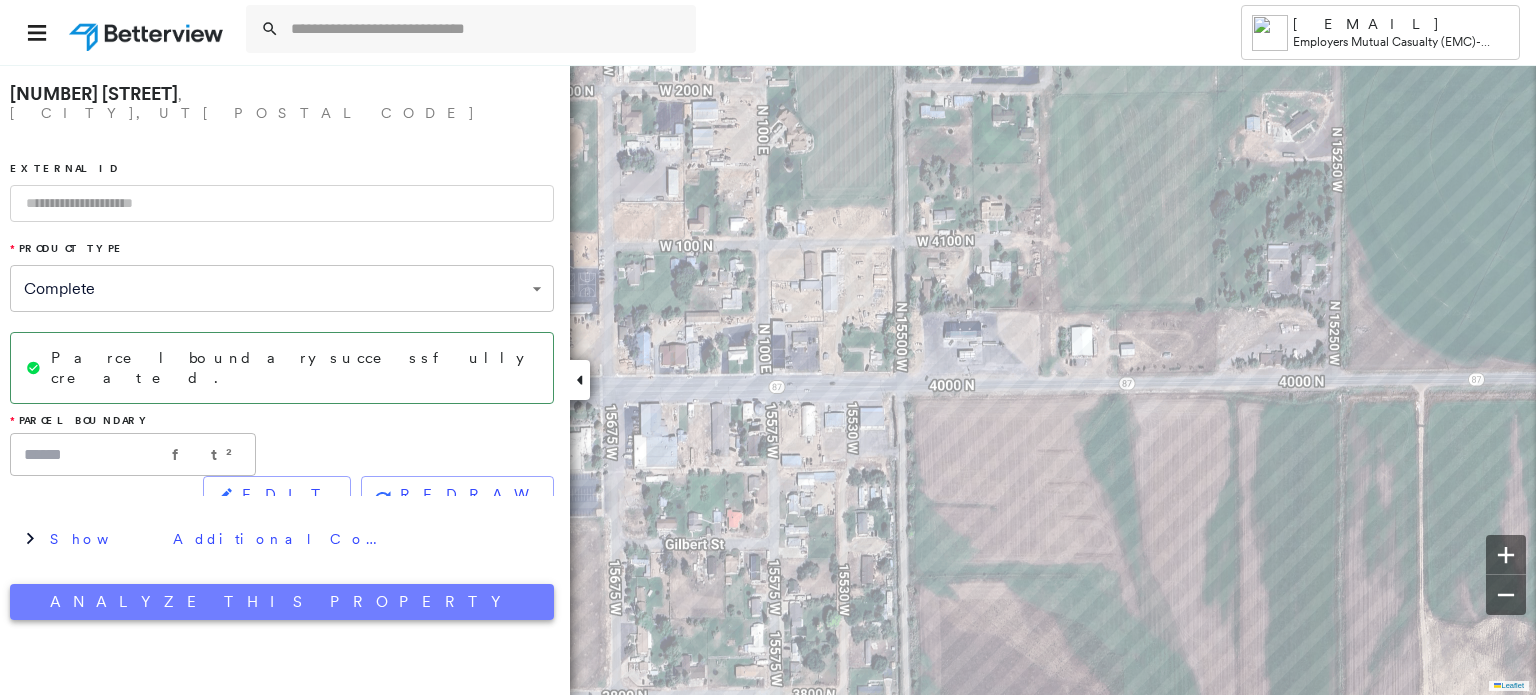 click on "Analyze This Property" at bounding box center (282, 602) 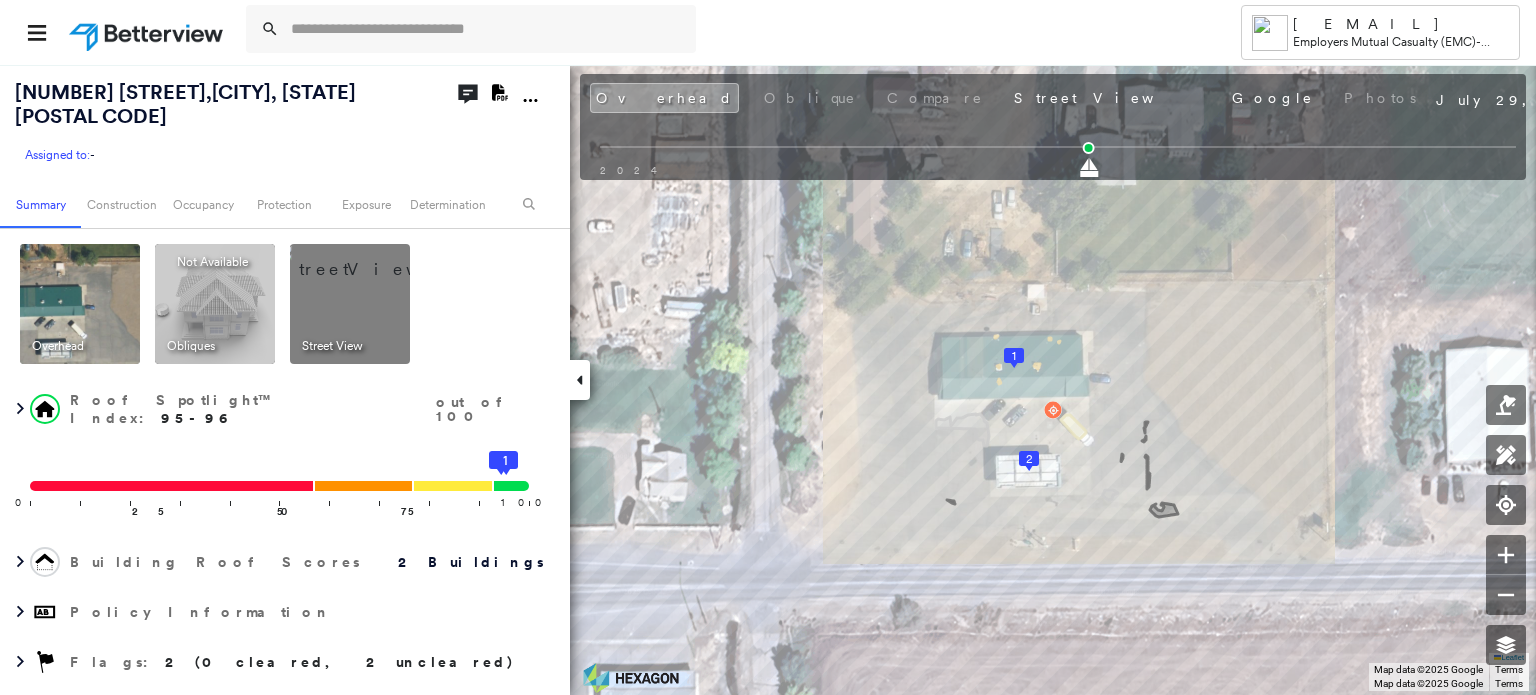 click on "Download PDF Report" 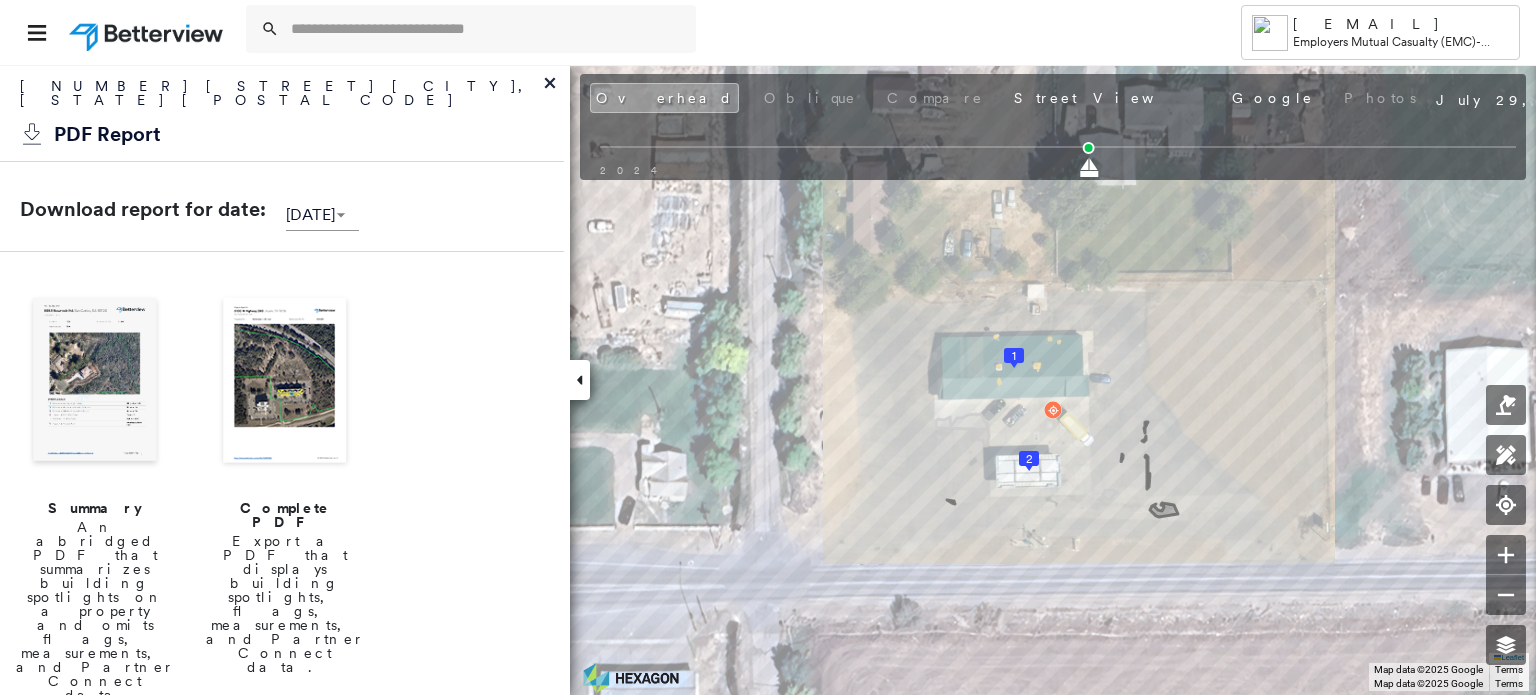 click at bounding box center [285, 382] 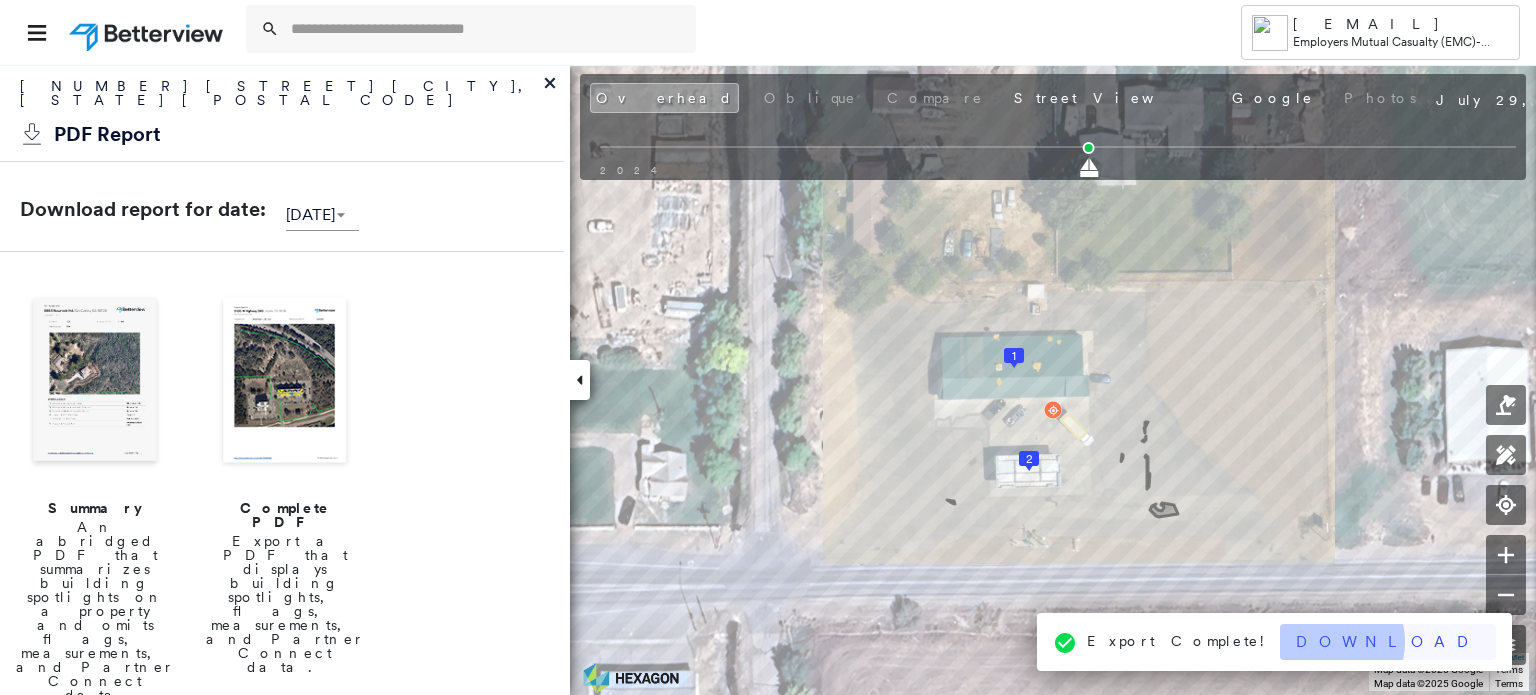 click on "Download" at bounding box center (1388, 642) 